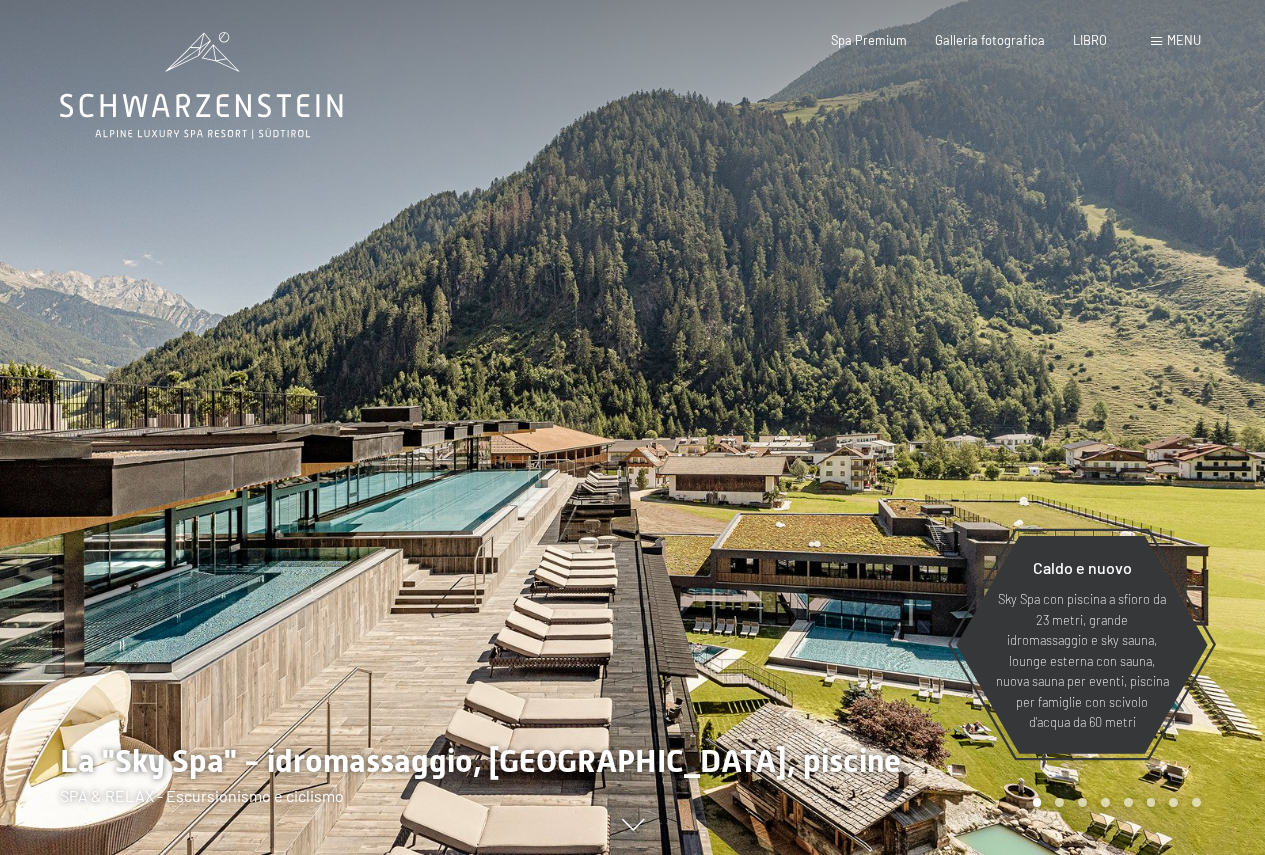scroll, scrollTop: 0, scrollLeft: 0, axis: both 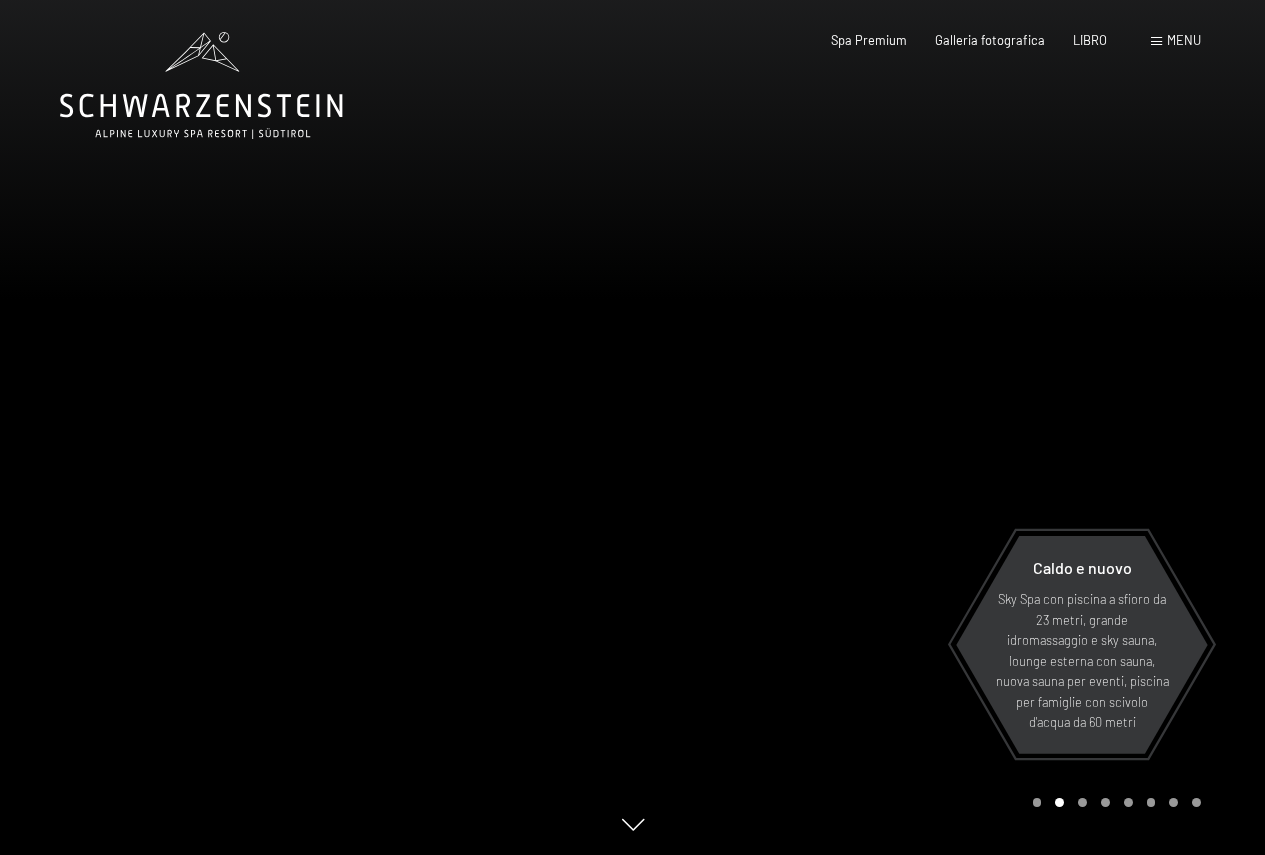 click at bounding box center [949, 427] 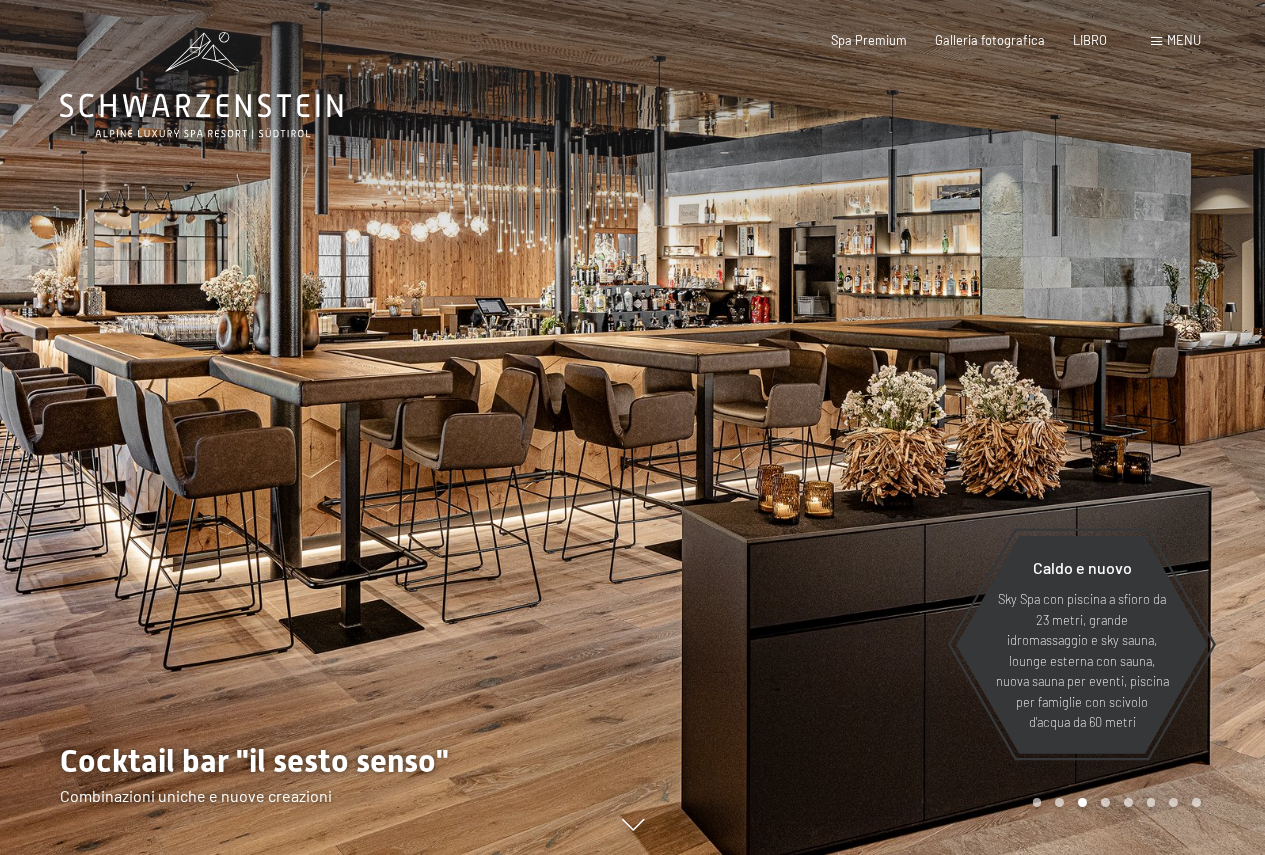 click at bounding box center (949, 427) 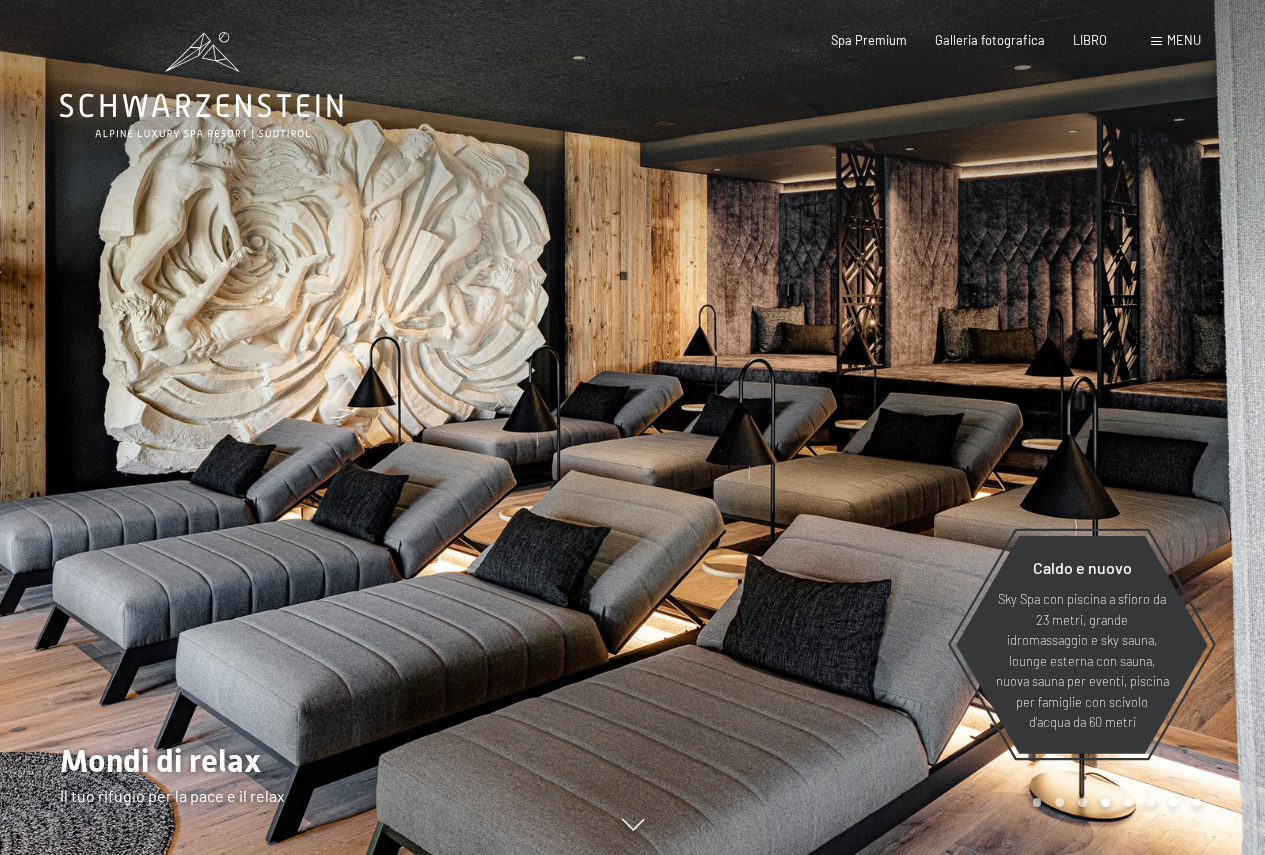click at bounding box center (949, 427) 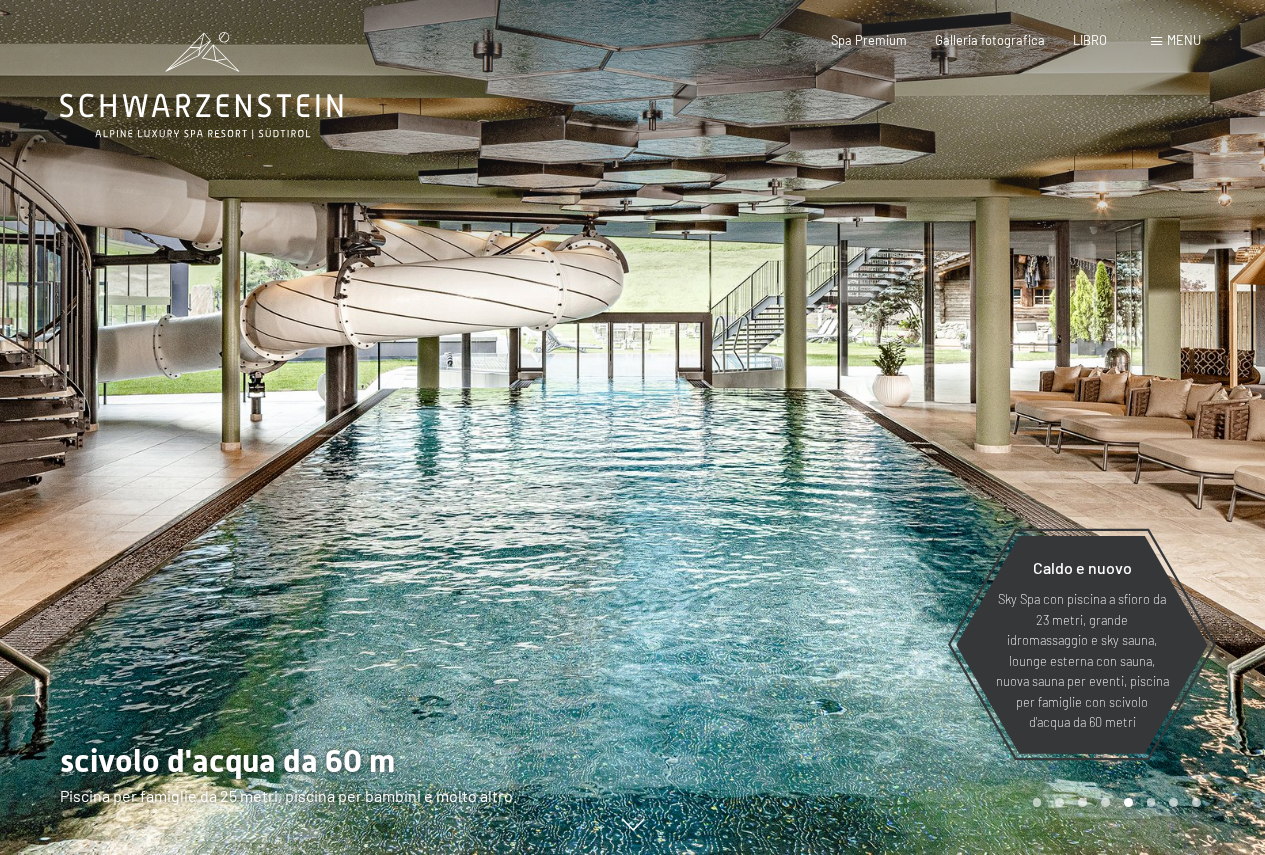 click at bounding box center (949, 427) 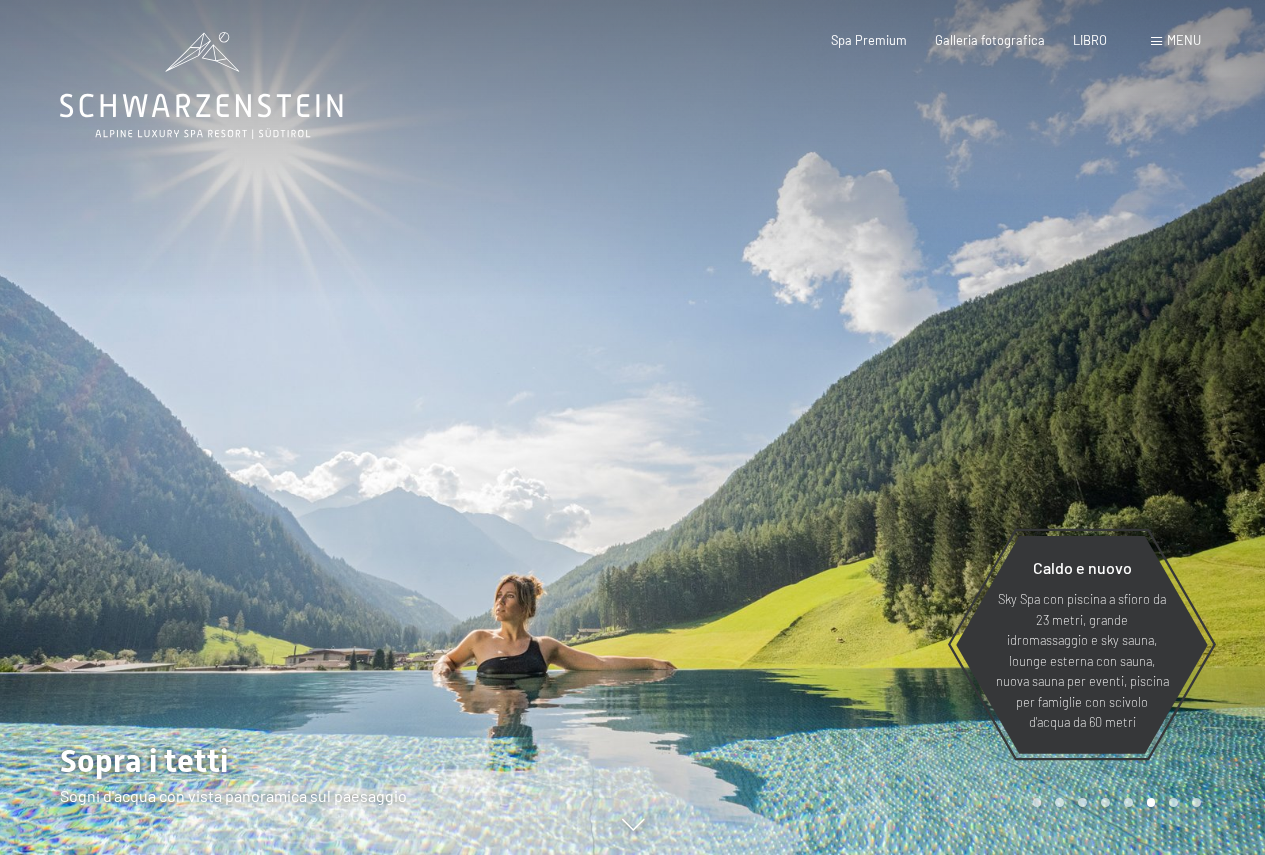 click at bounding box center (949, 427) 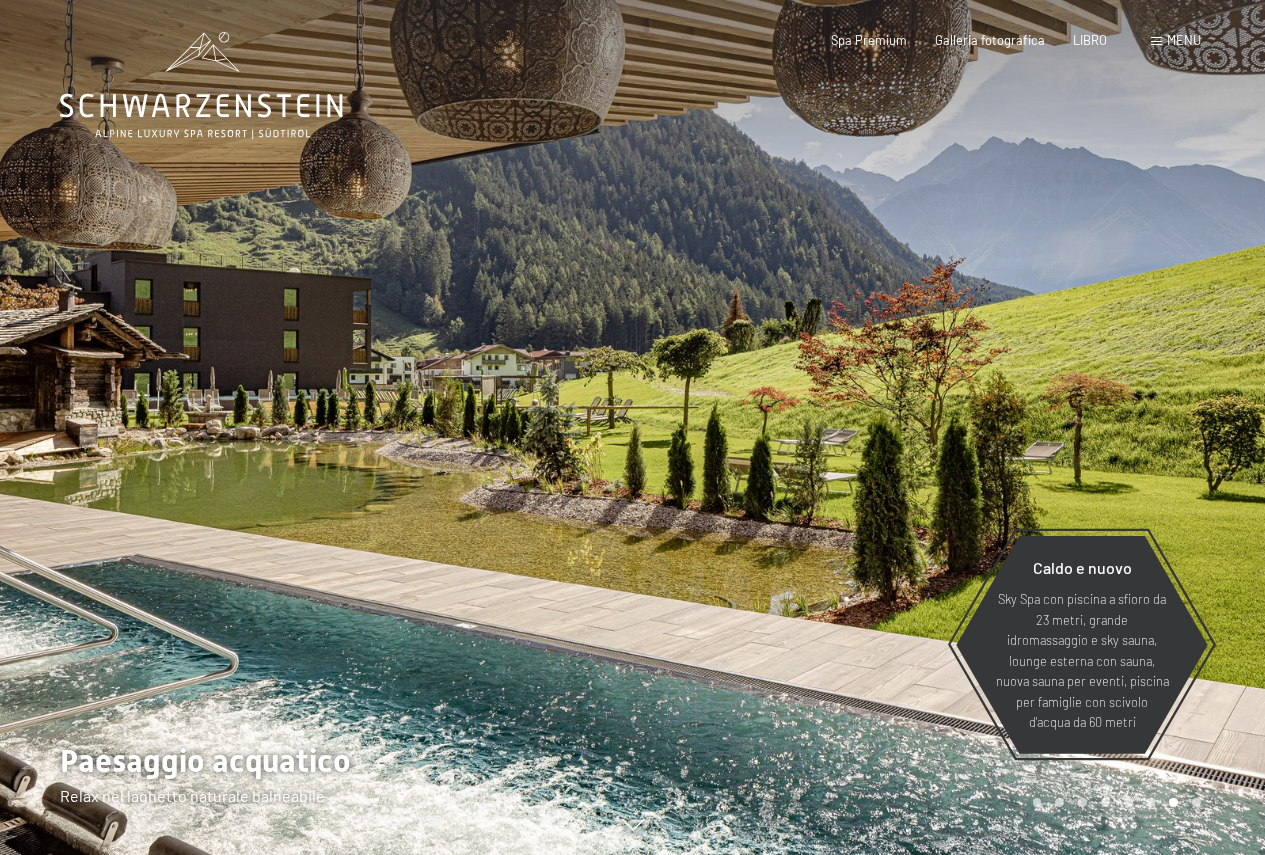 click at bounding box center (949, 427) 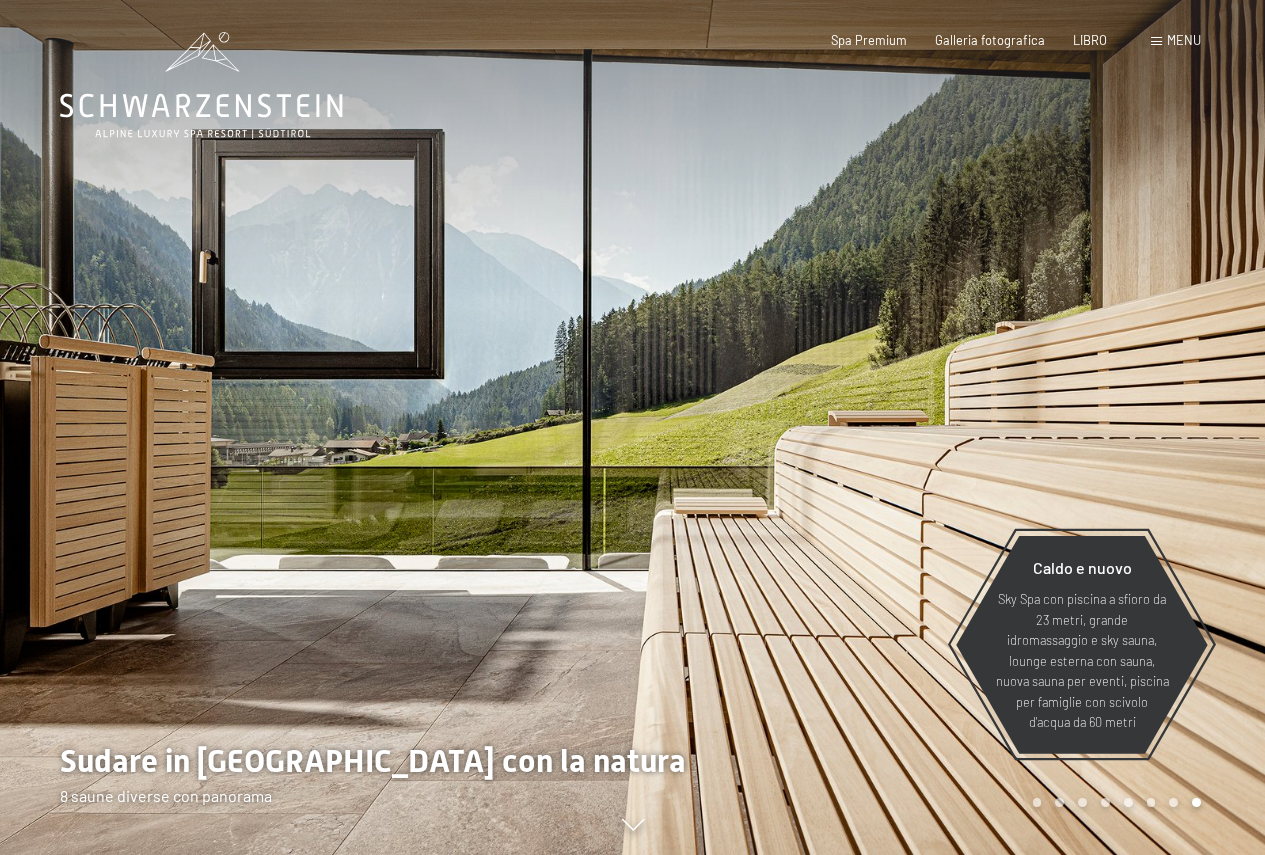 click at bounding box center (949, 427) 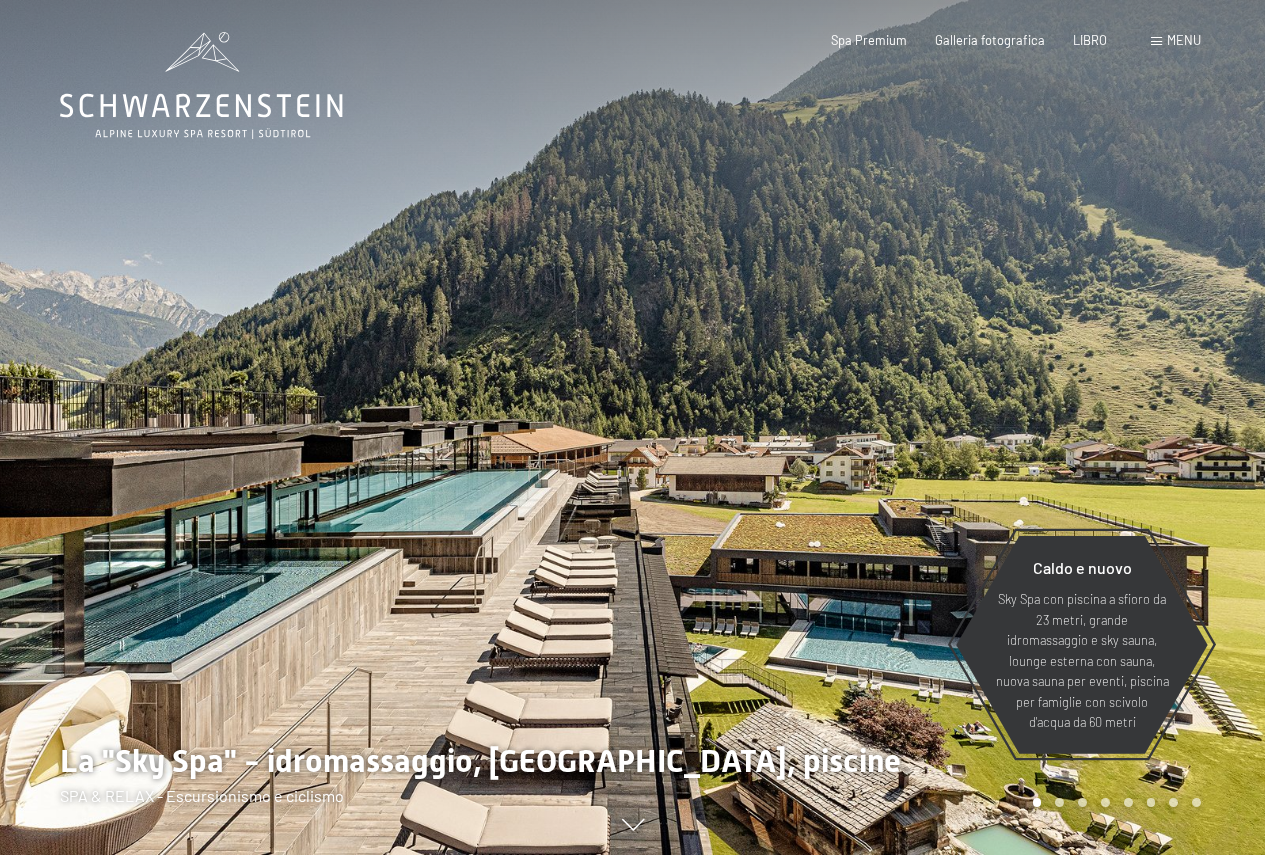 click at bounding box center [949, 427] 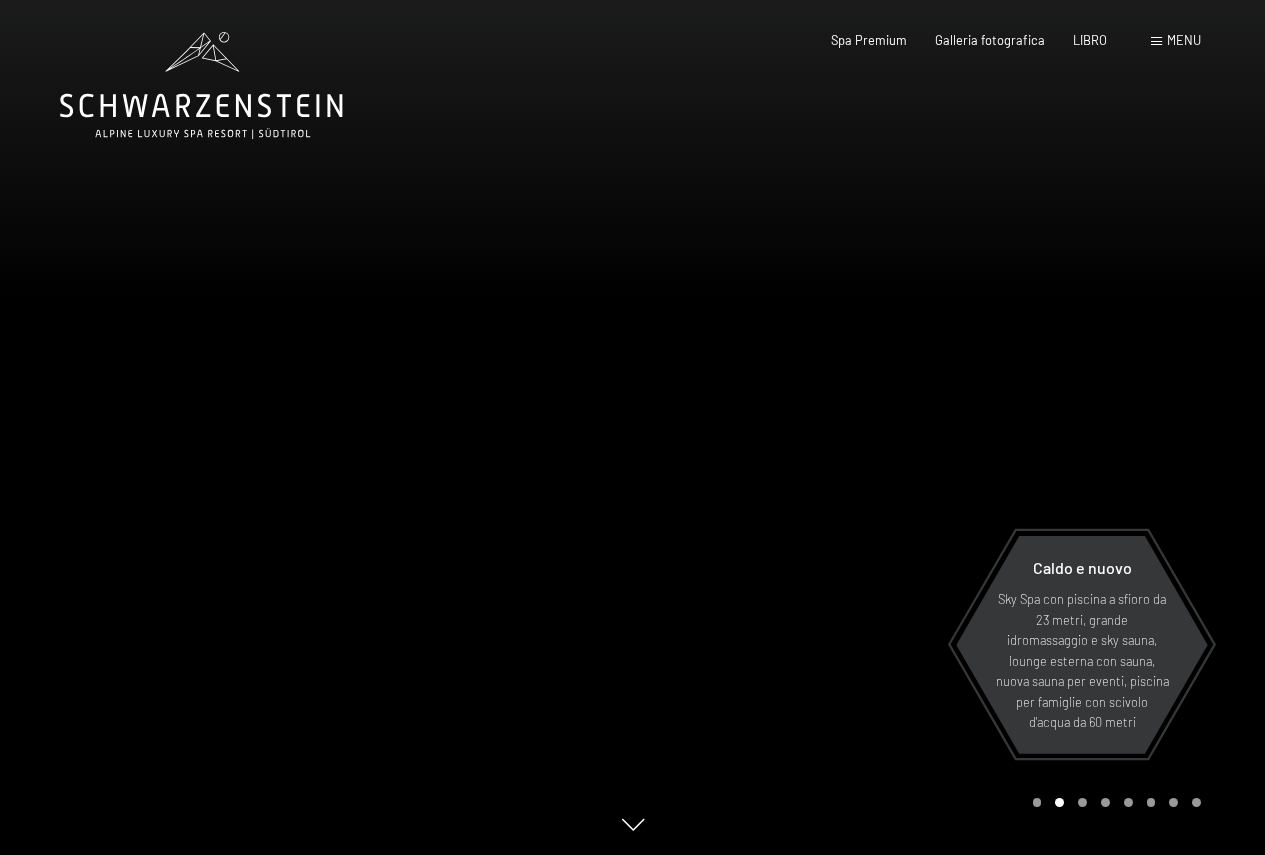 click at bounding box center (949, 427) 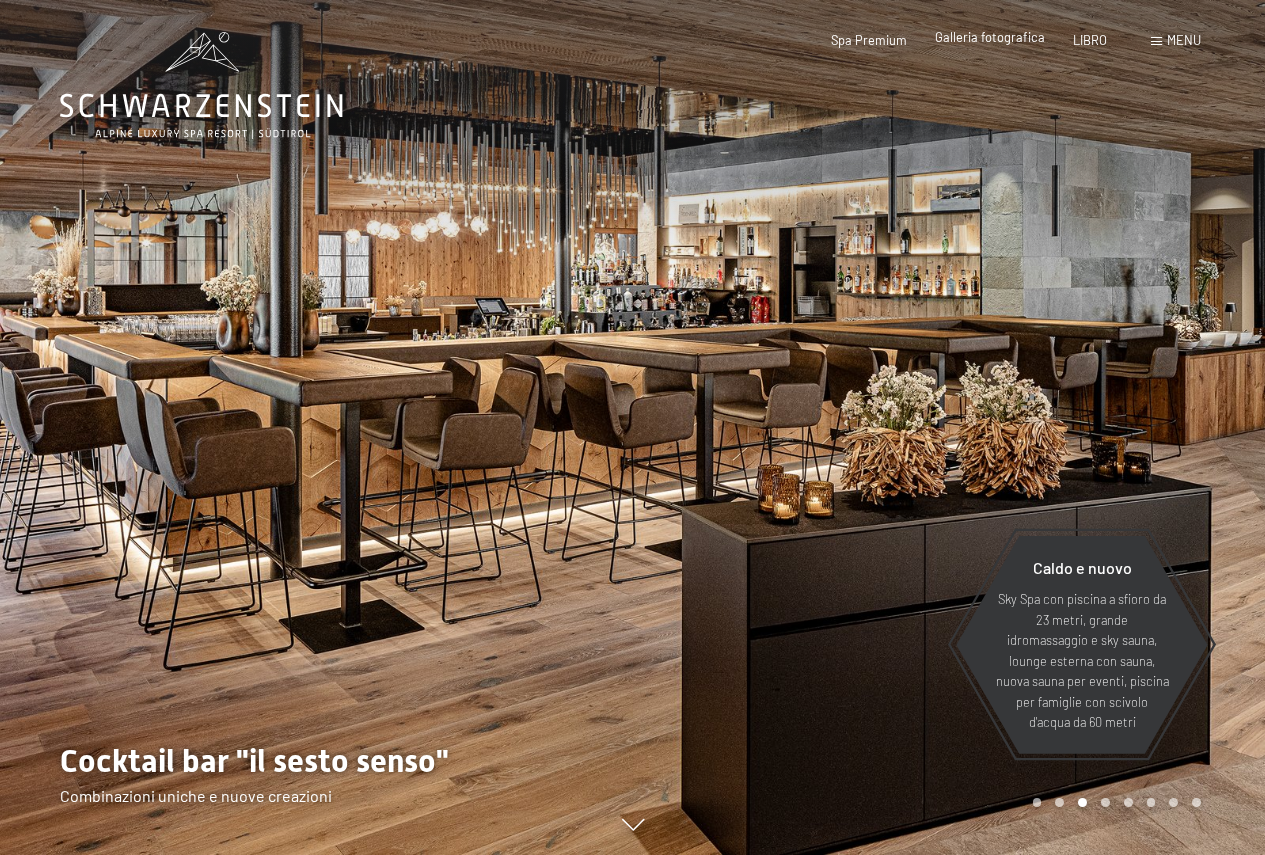 click on "Galleria fotografica" at bounding box center [990, 38] 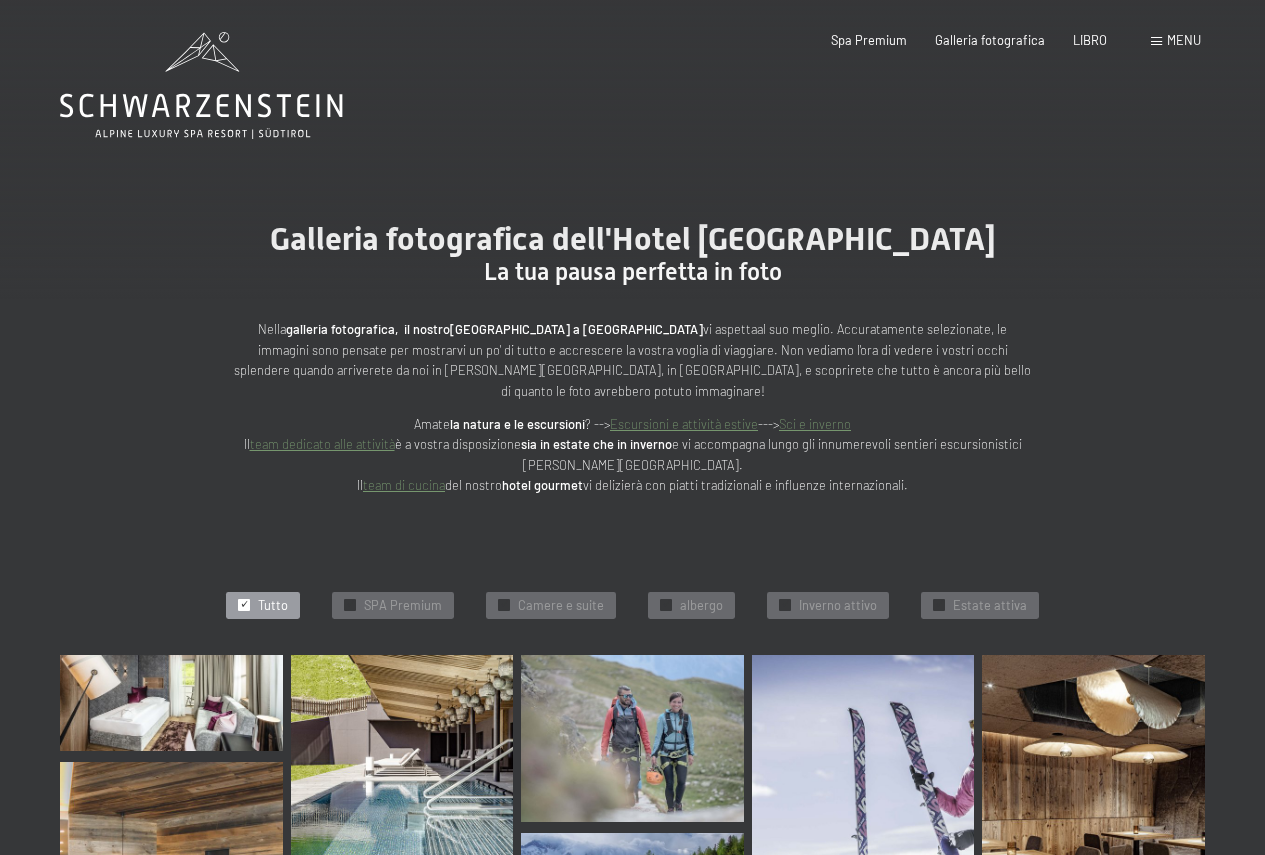 scroll, scrollTop: 0, scrollLeft: 0, axis: both 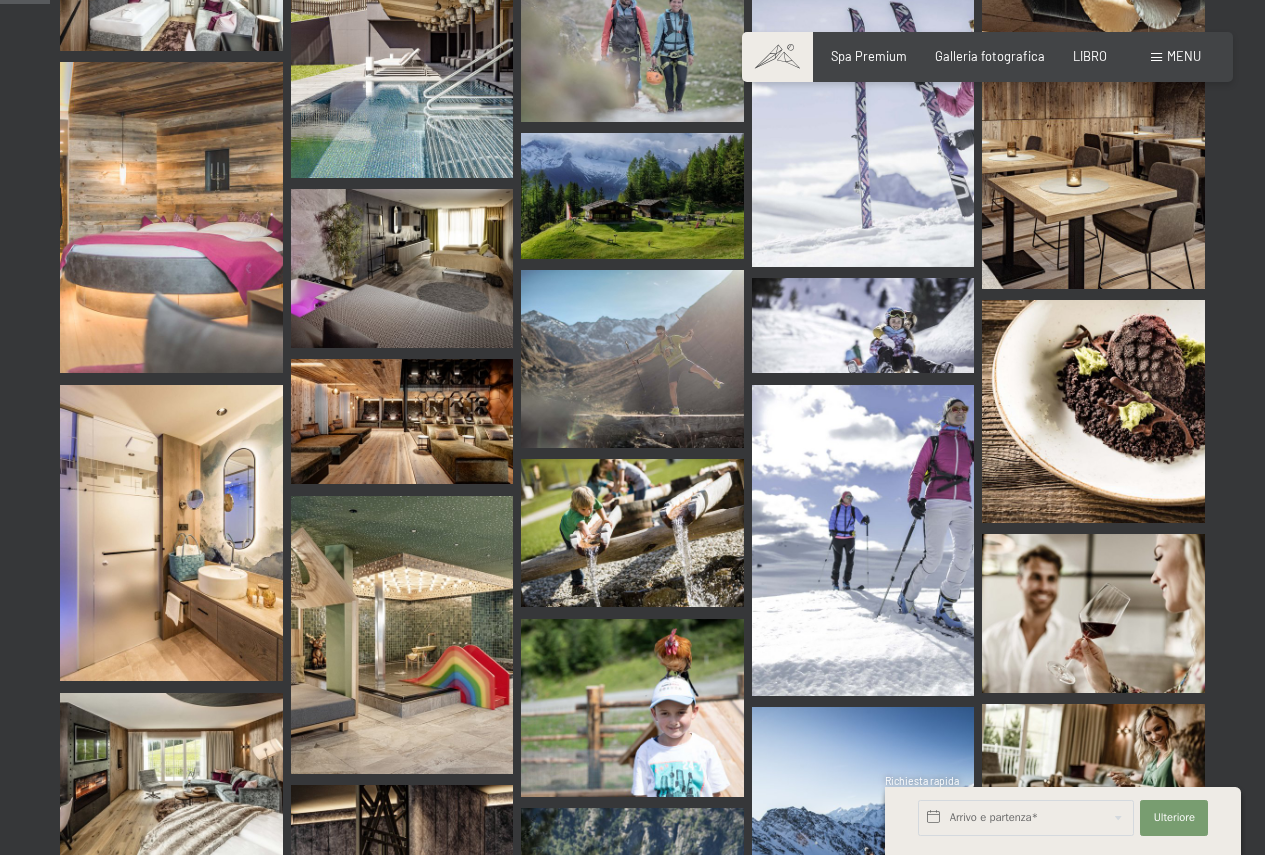 click at bounding box center [402, 635] 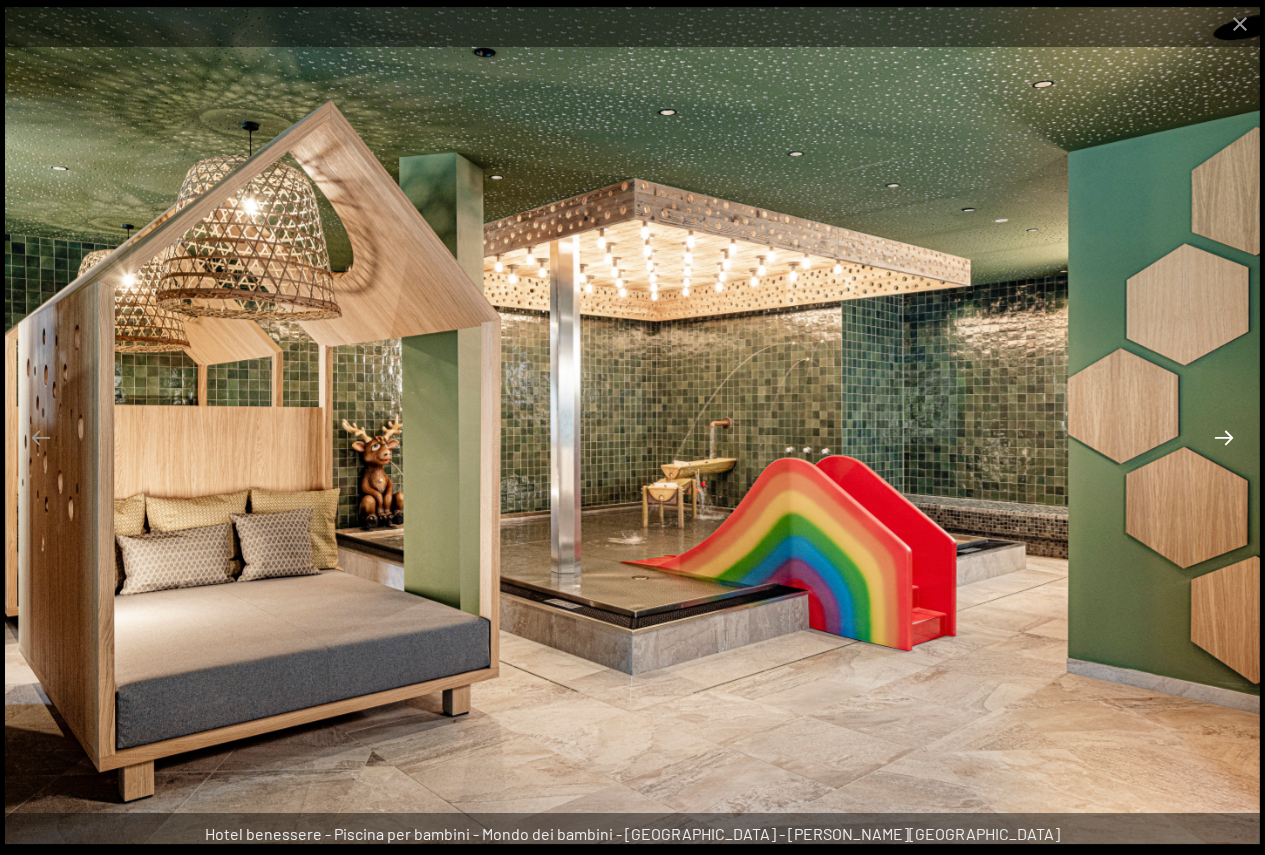 click at bounding box center (1224, 437) 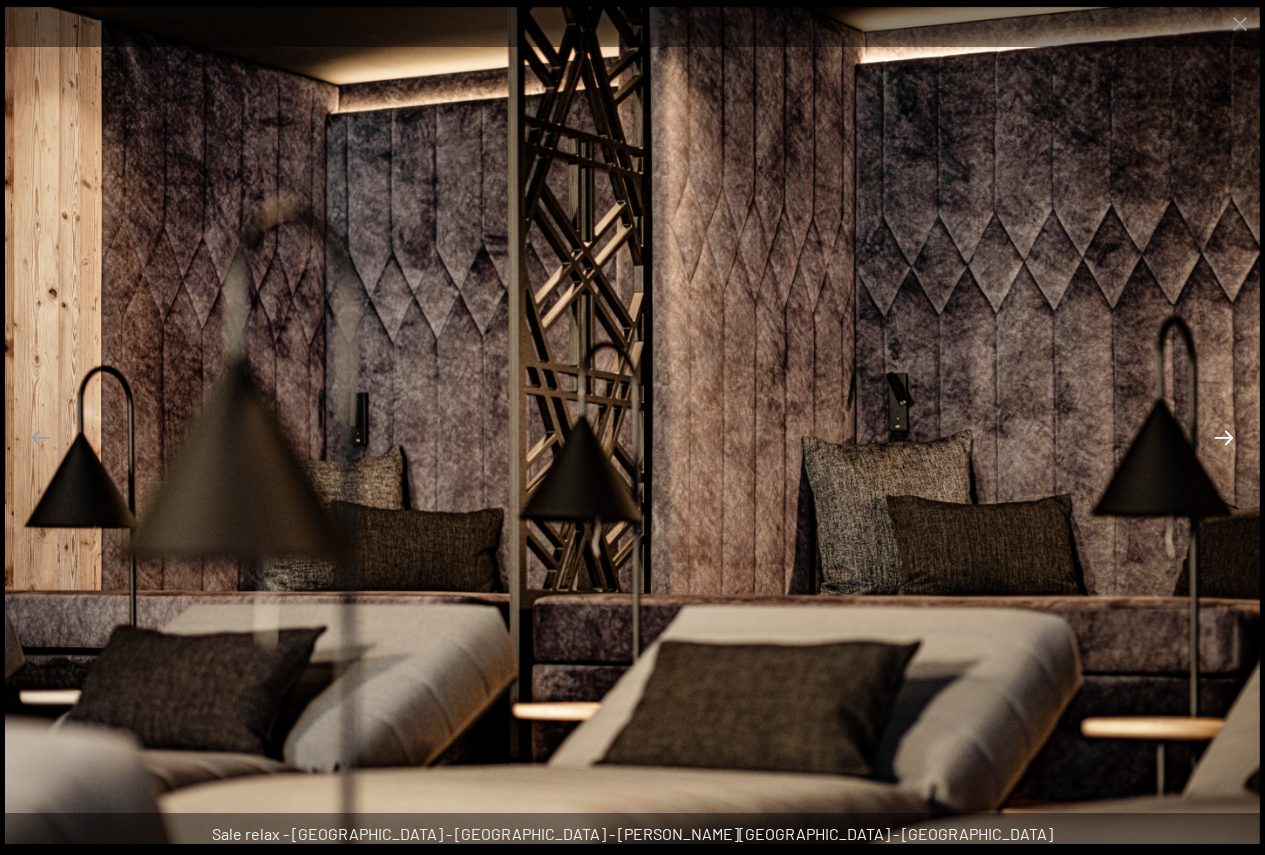 click at bounding box center [1224, 437] 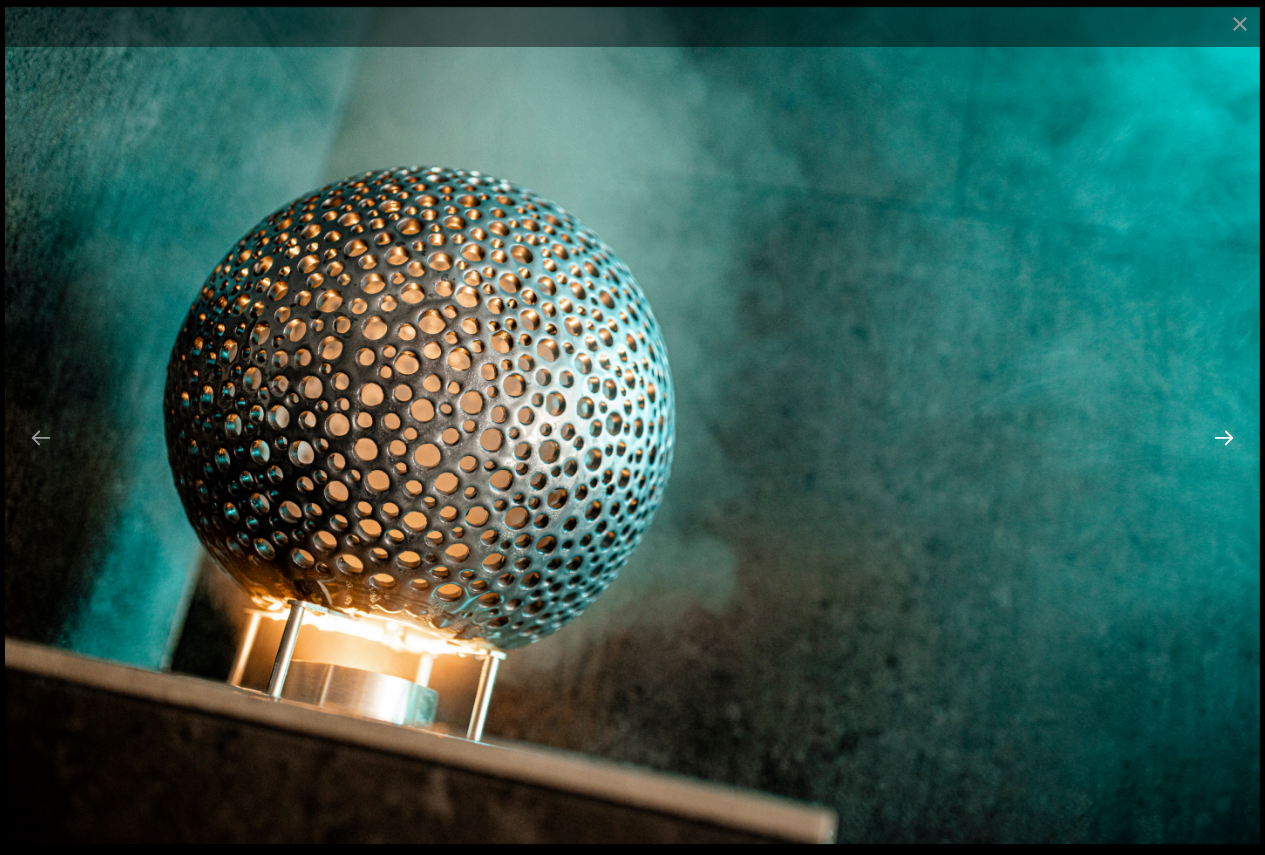 click at bounding box center (1224, 437) 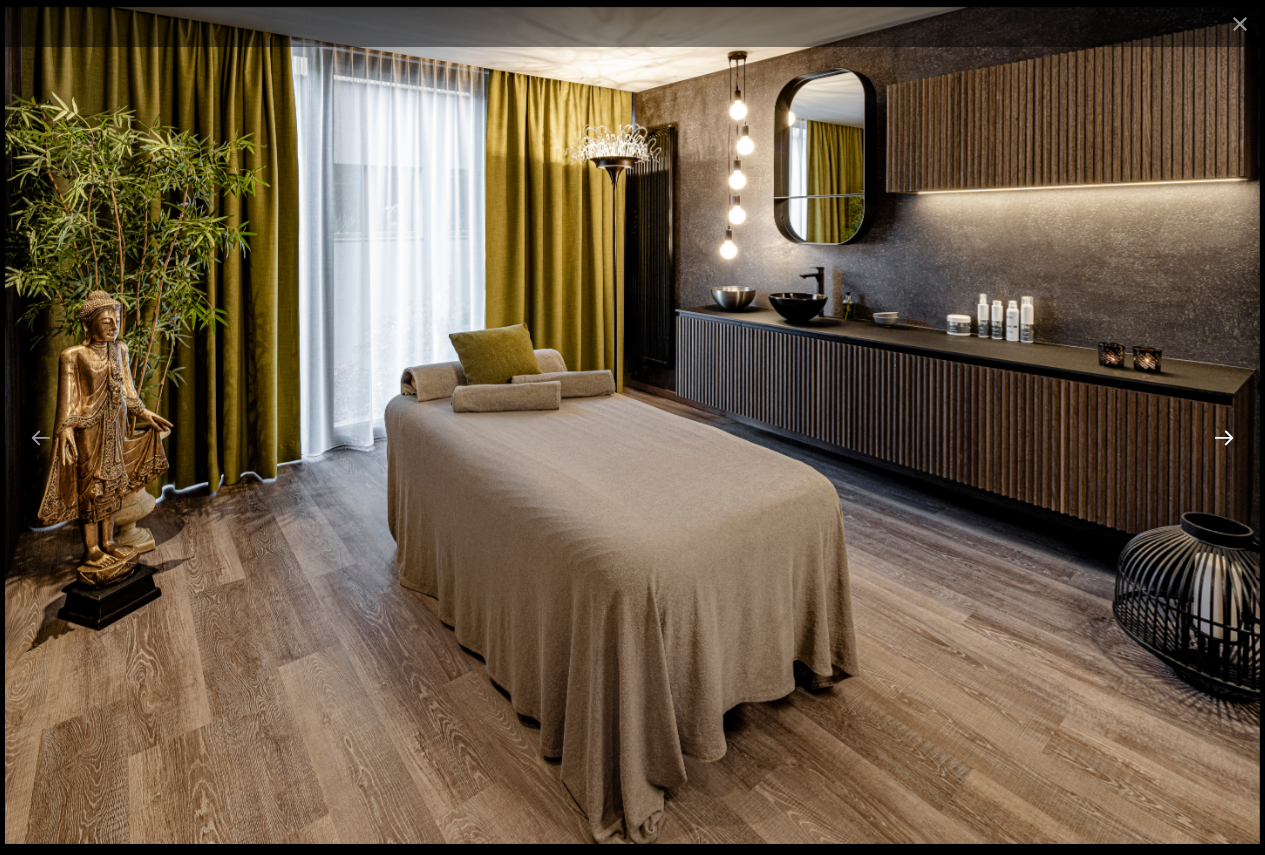 click at bounding box center [1224, 437] 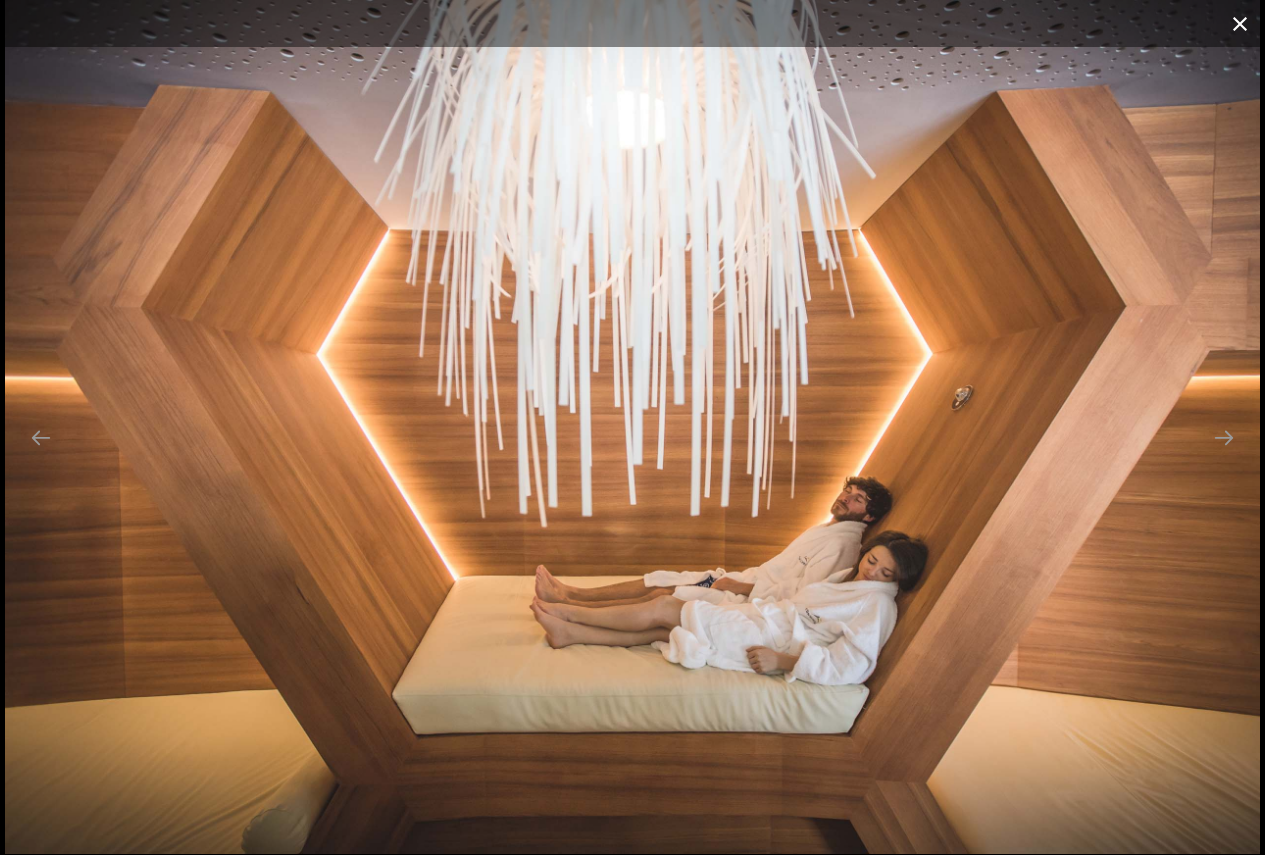 click at bounding box center [1240, 23] 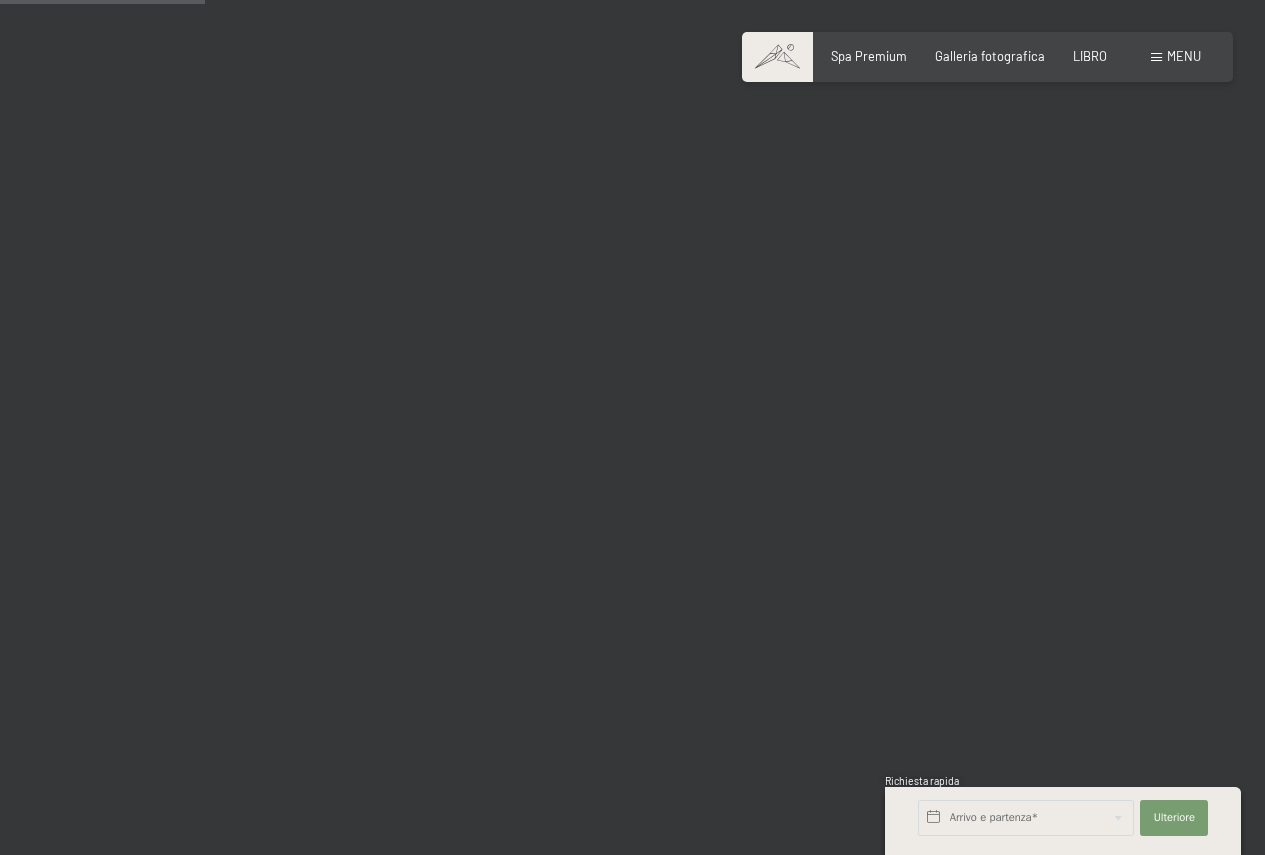 scroll, scrollTop: 2900, scrollLeft: 0, axis: vertical 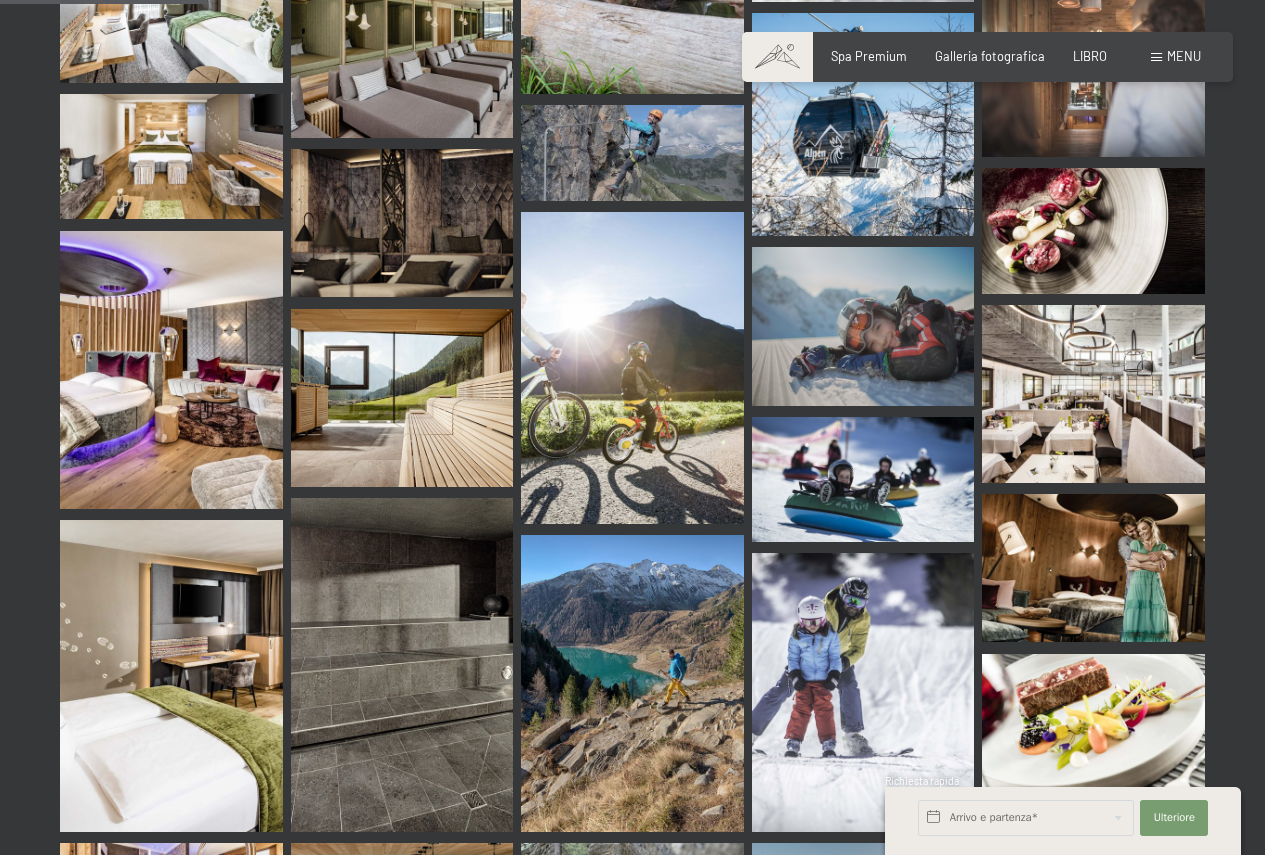 click at bounding box center [1093, 394] 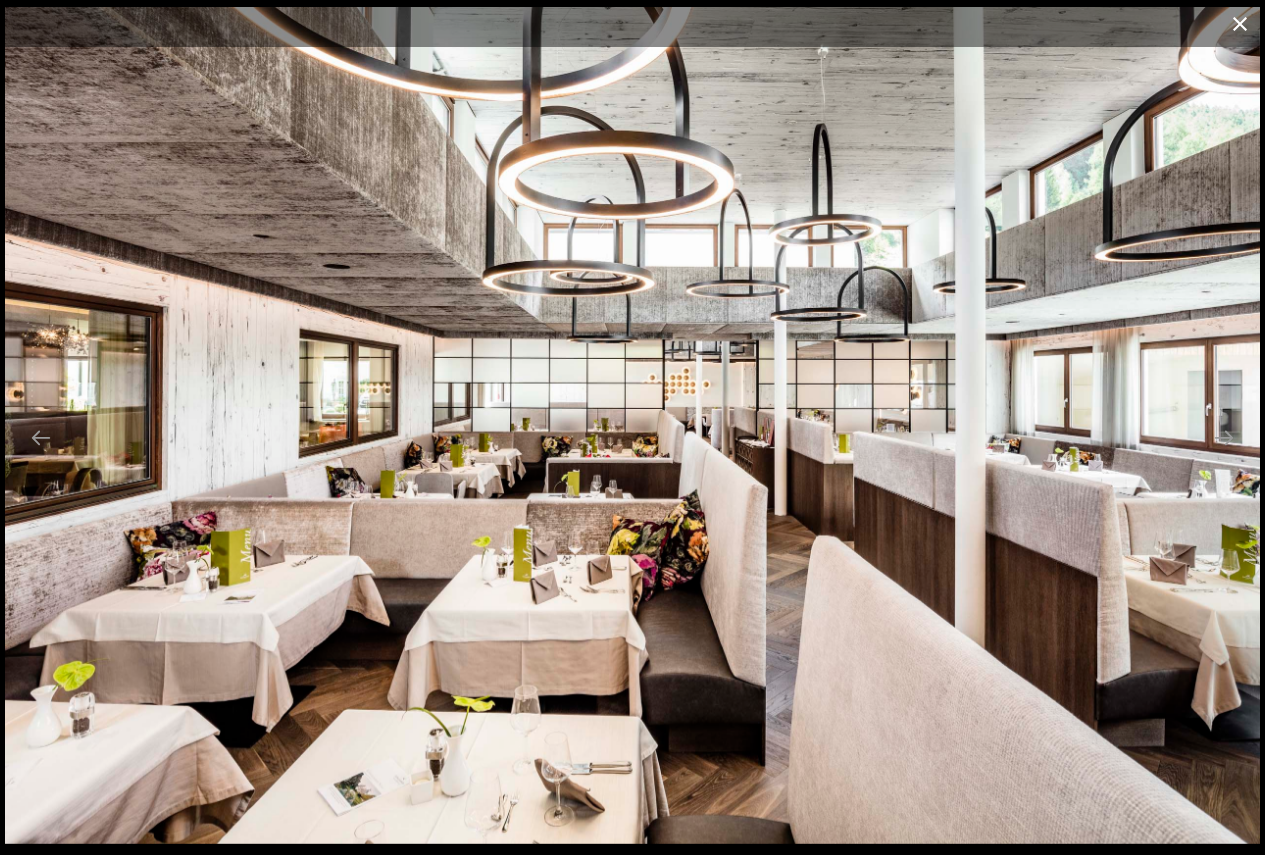 click at bounding box center (1240, 23) 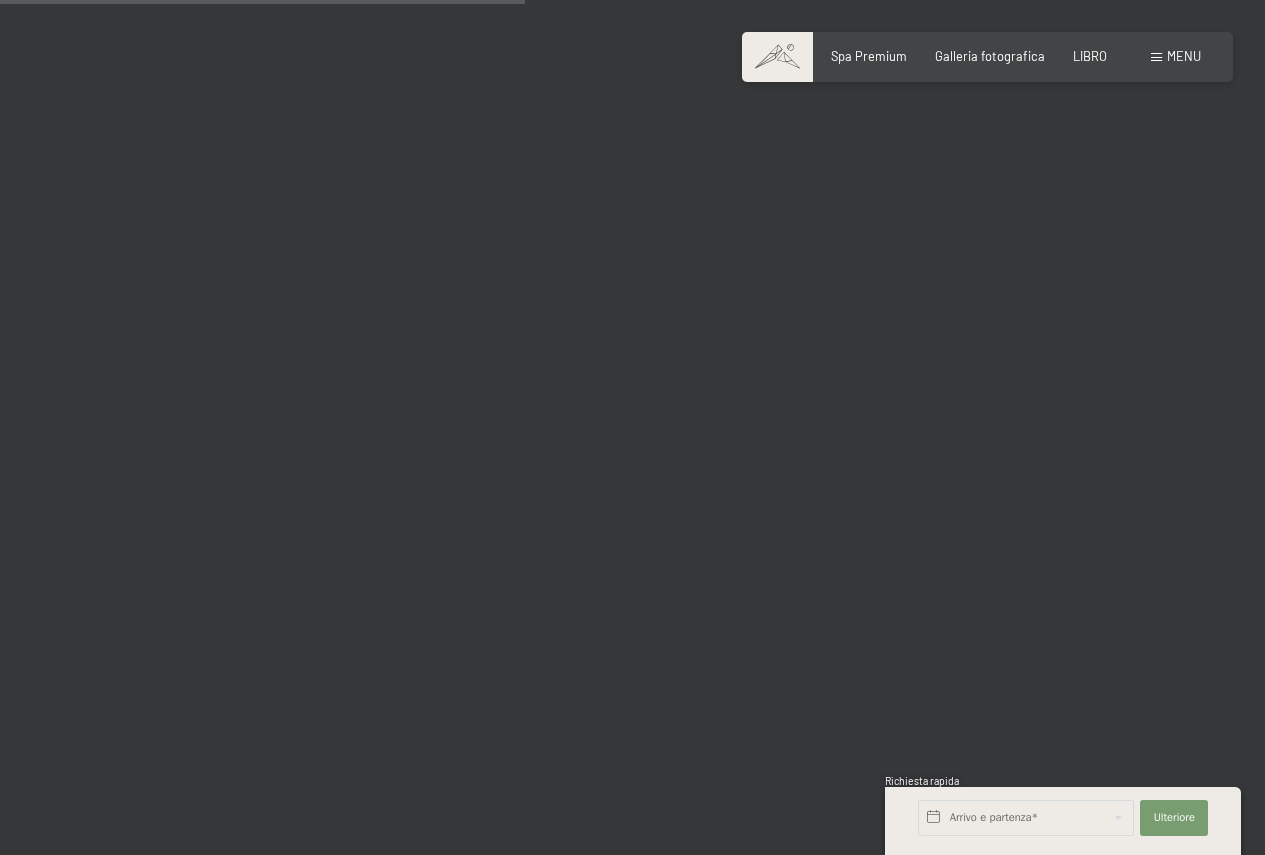 scroll, scrollTop: 7400, scrollLeft: 0, axis: vertical 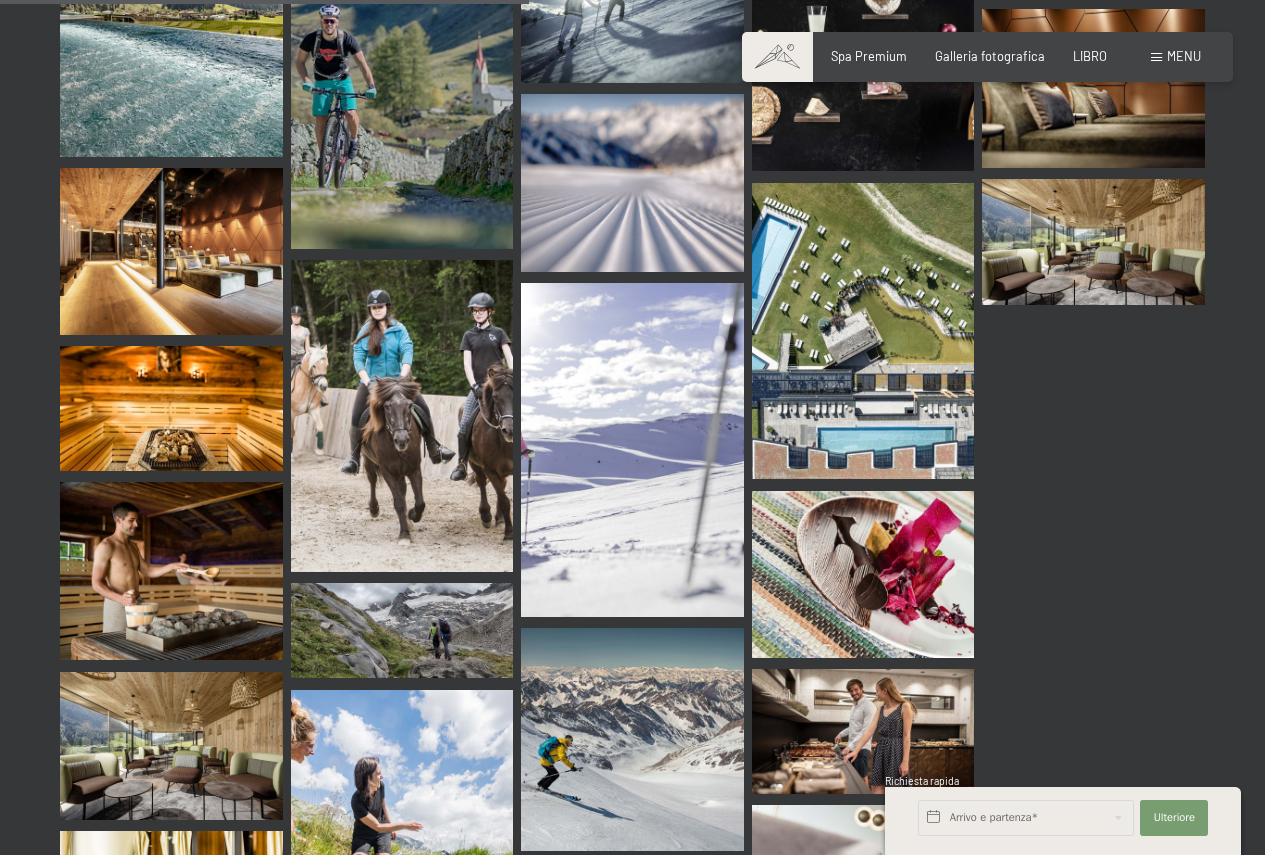 click at bounding box center (863, 331) 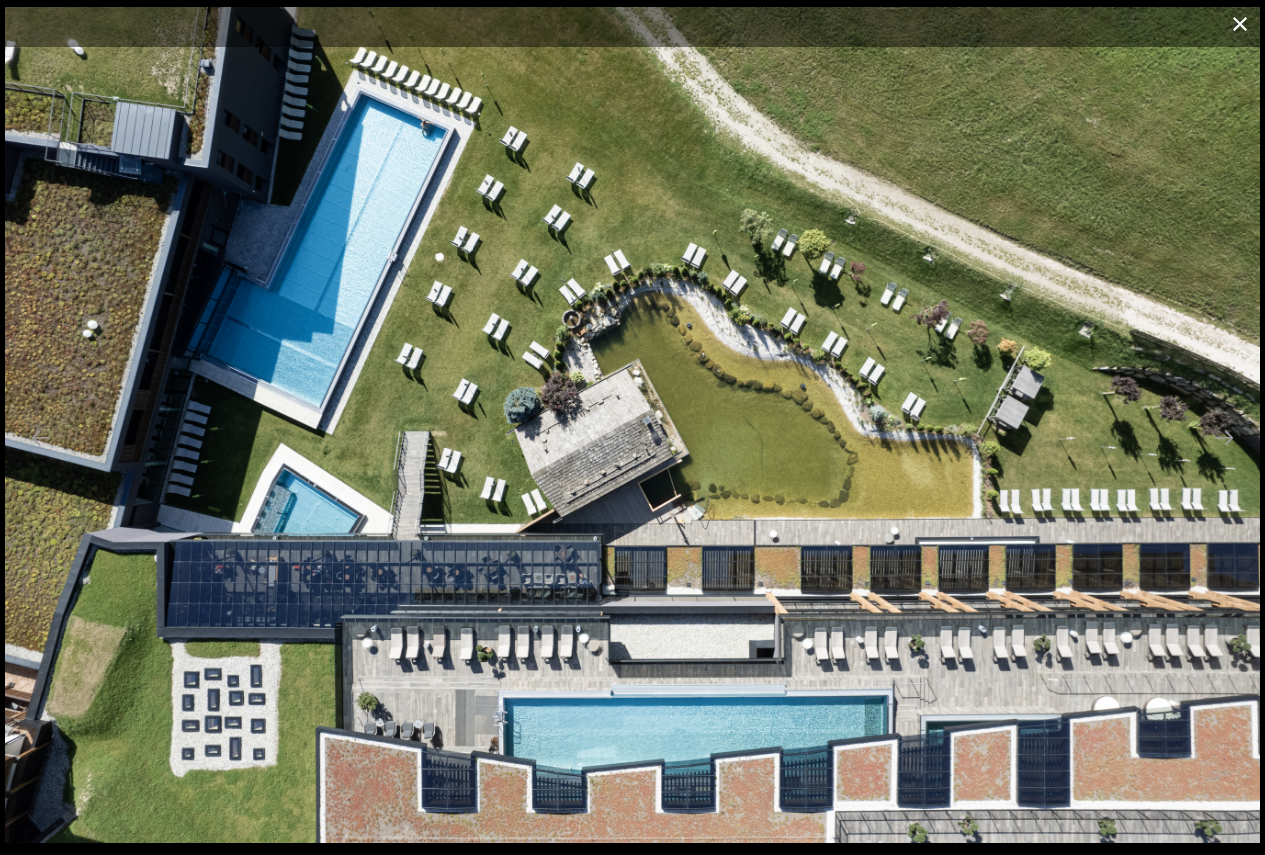 click at bounding box center (1240, 23) 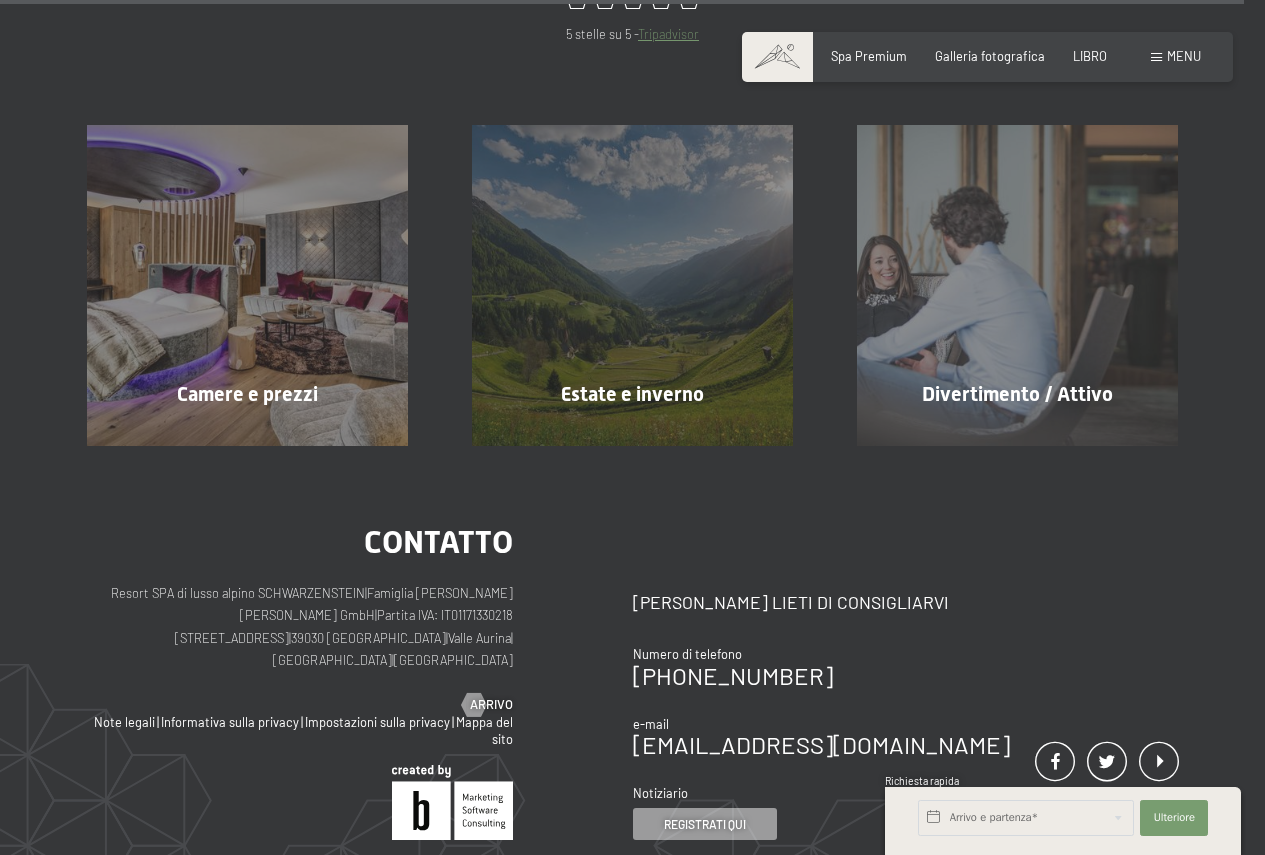 scroll, scrollTop: 17500, scrollLeft: 0, axis: vertical 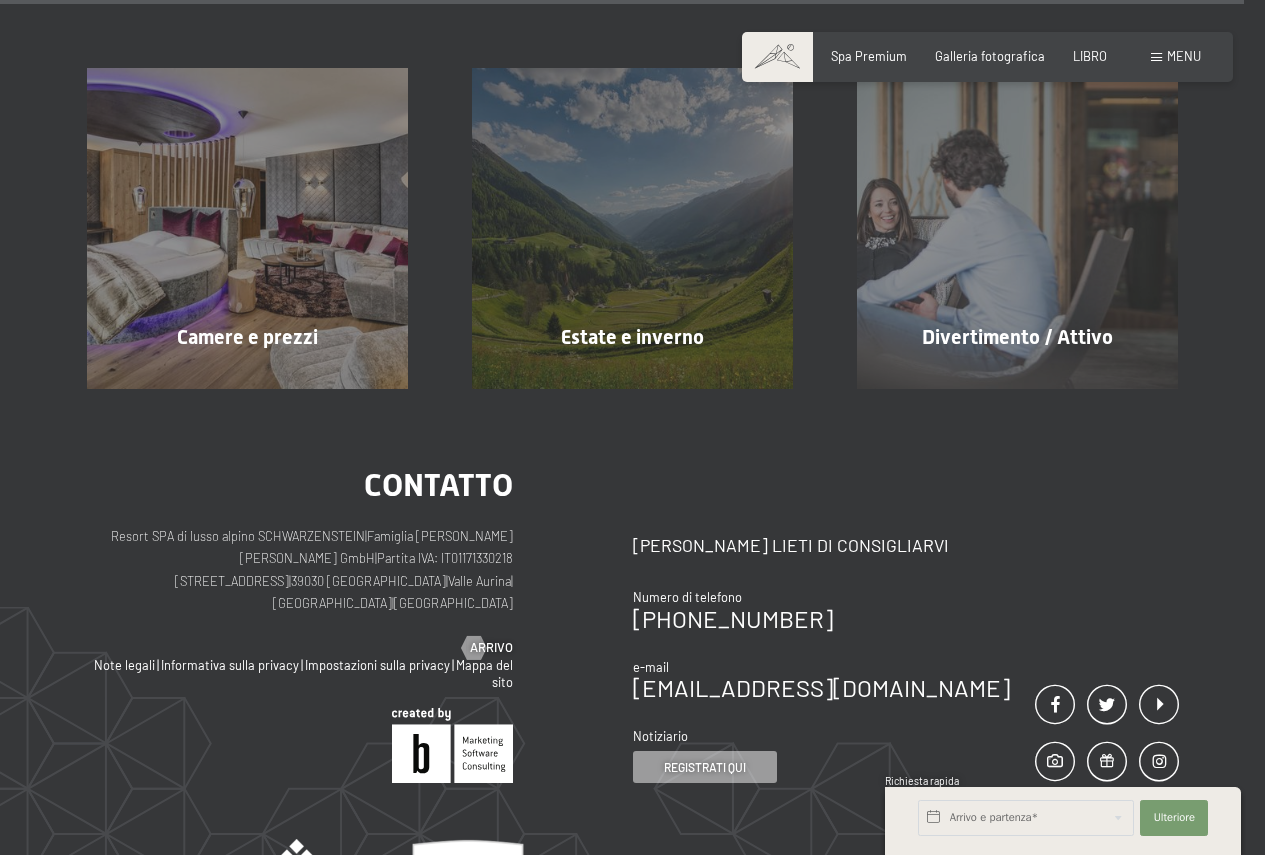click on "menu" at bounding box center (1184, 56) 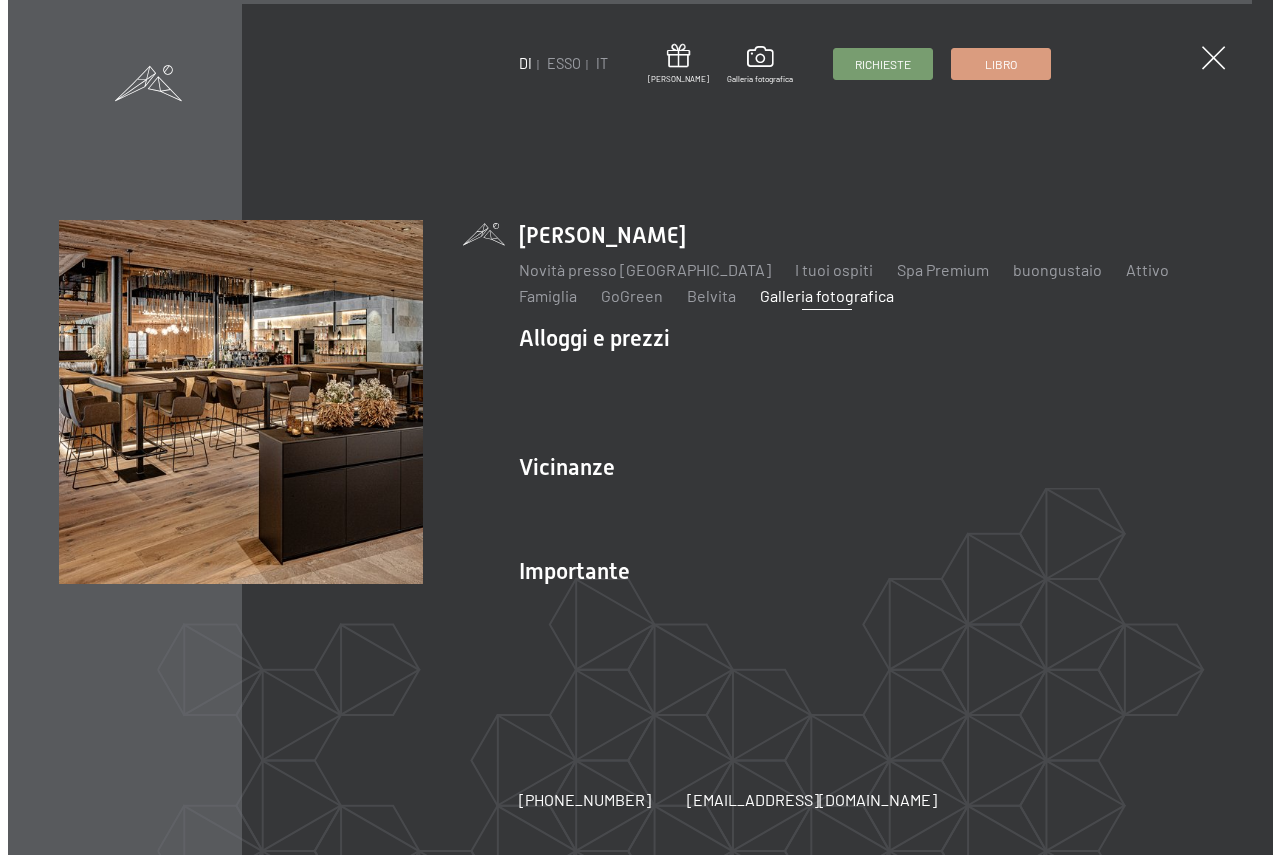 scroll, scrollTop: 17714, scrollLeft: 0, axis: vertical 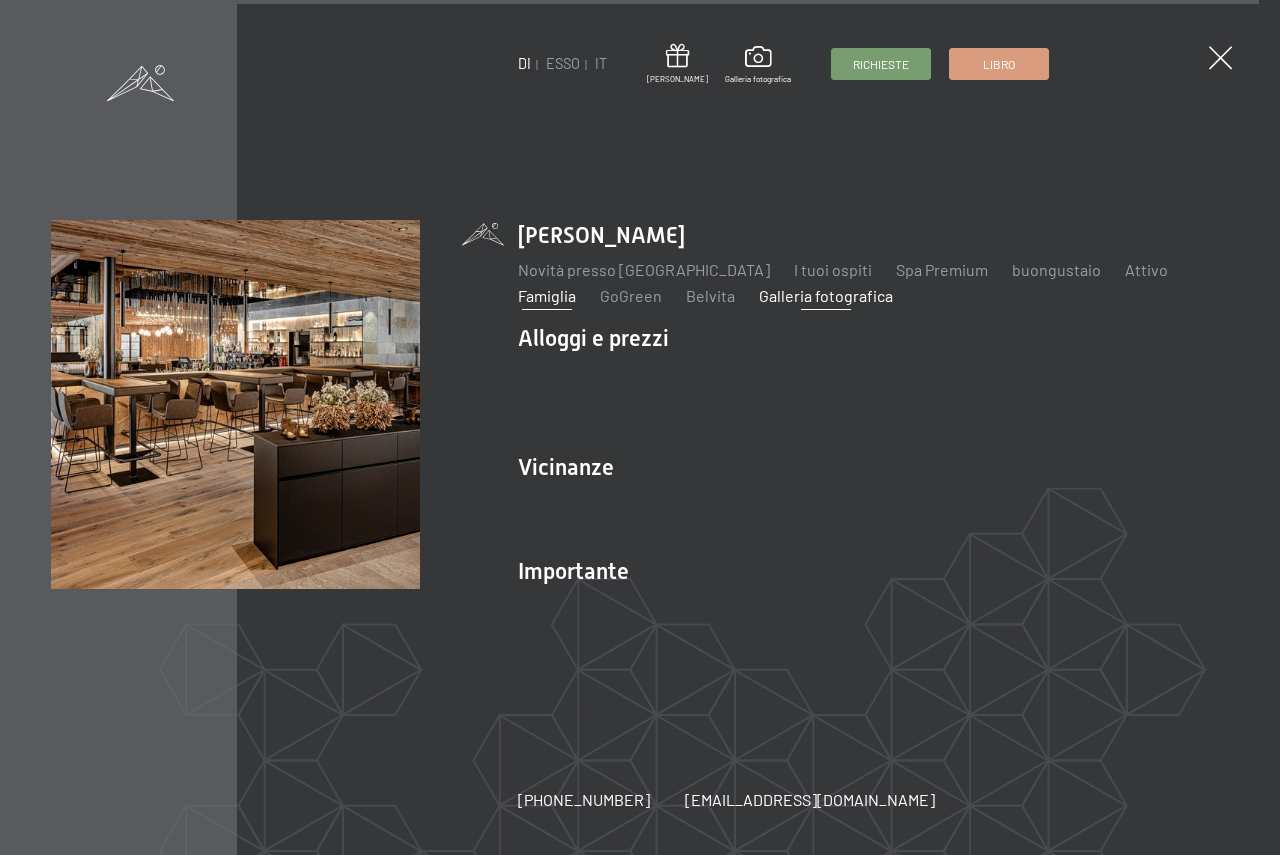 click on "Famiglia" at bounding box center (547, 295) 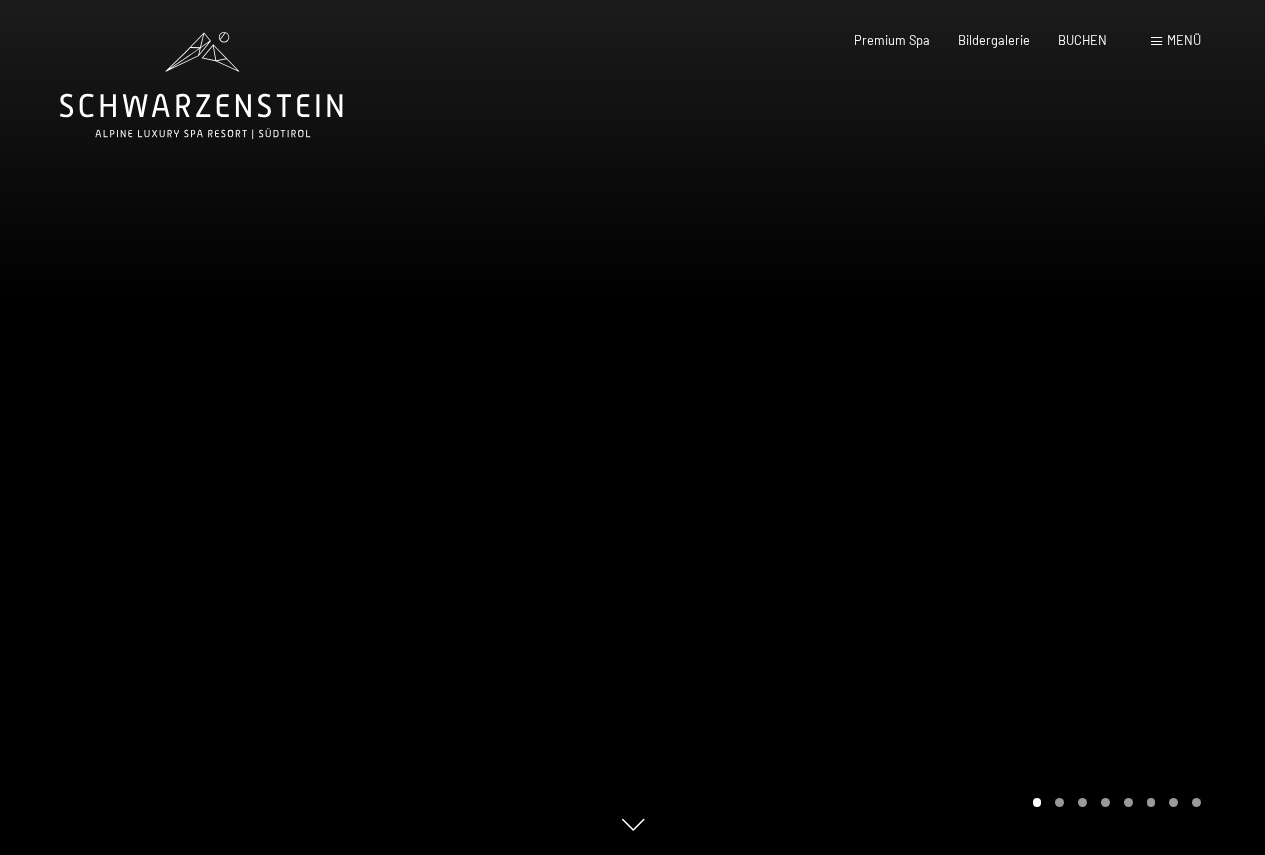 scroll, scrollTop: 0, scrollLeft: 0, axis: both 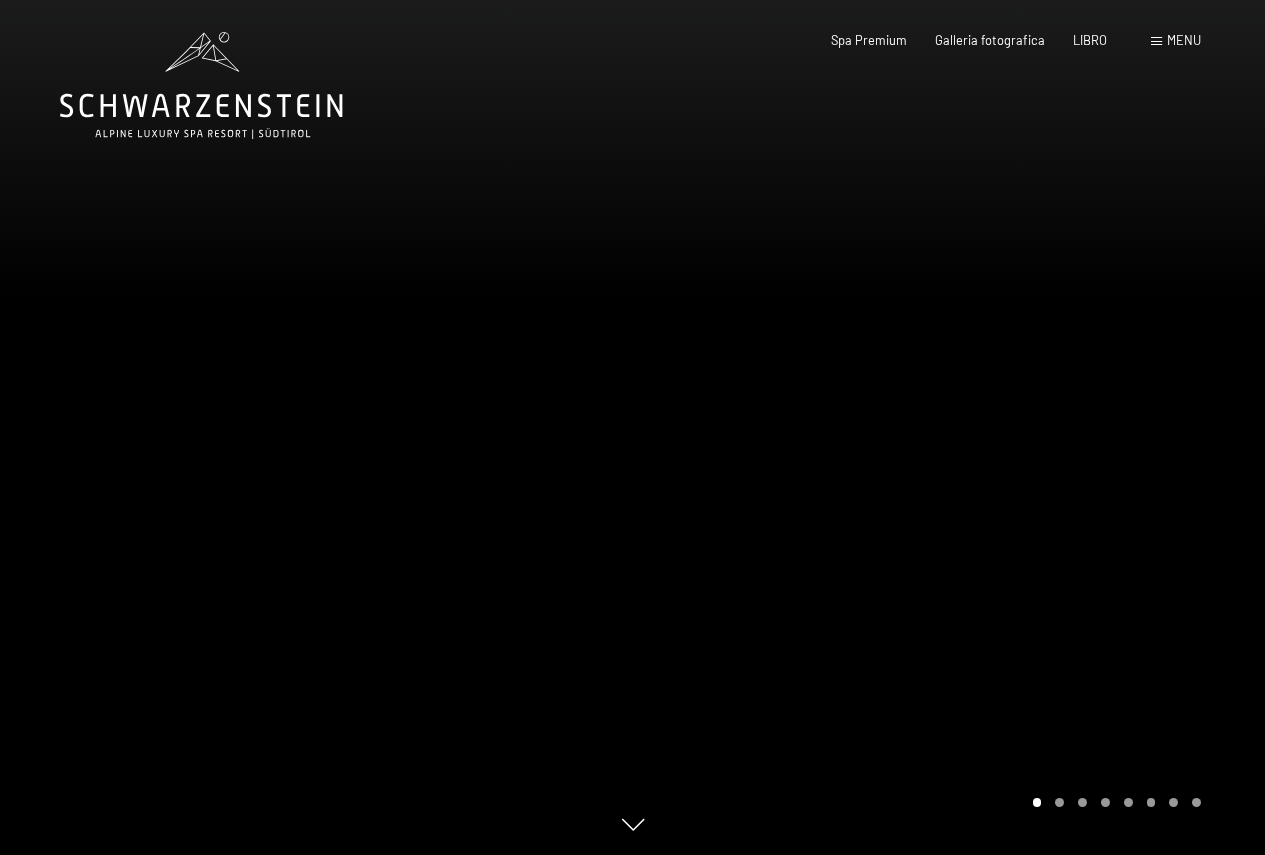 click at bounding box center (949, 427) 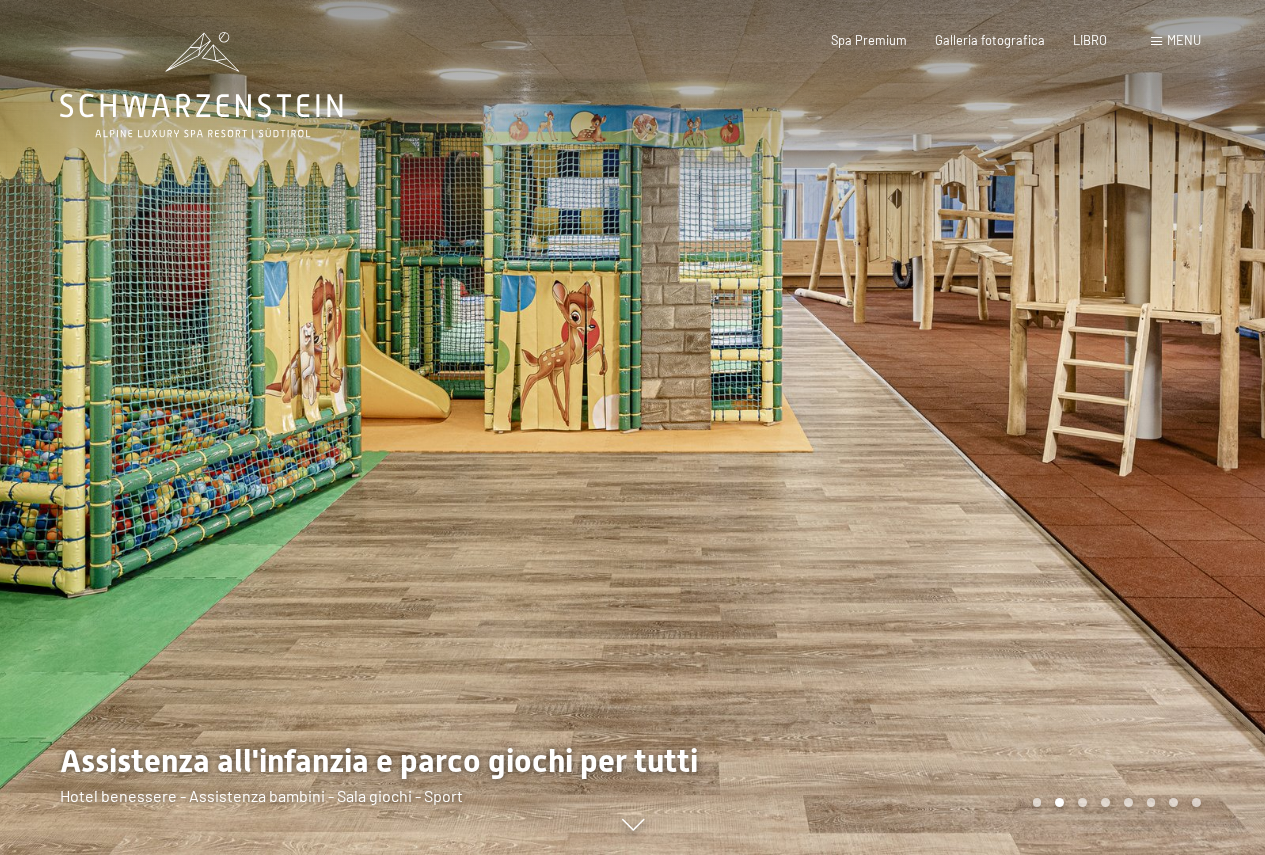 click at bounding box center [949, 427] 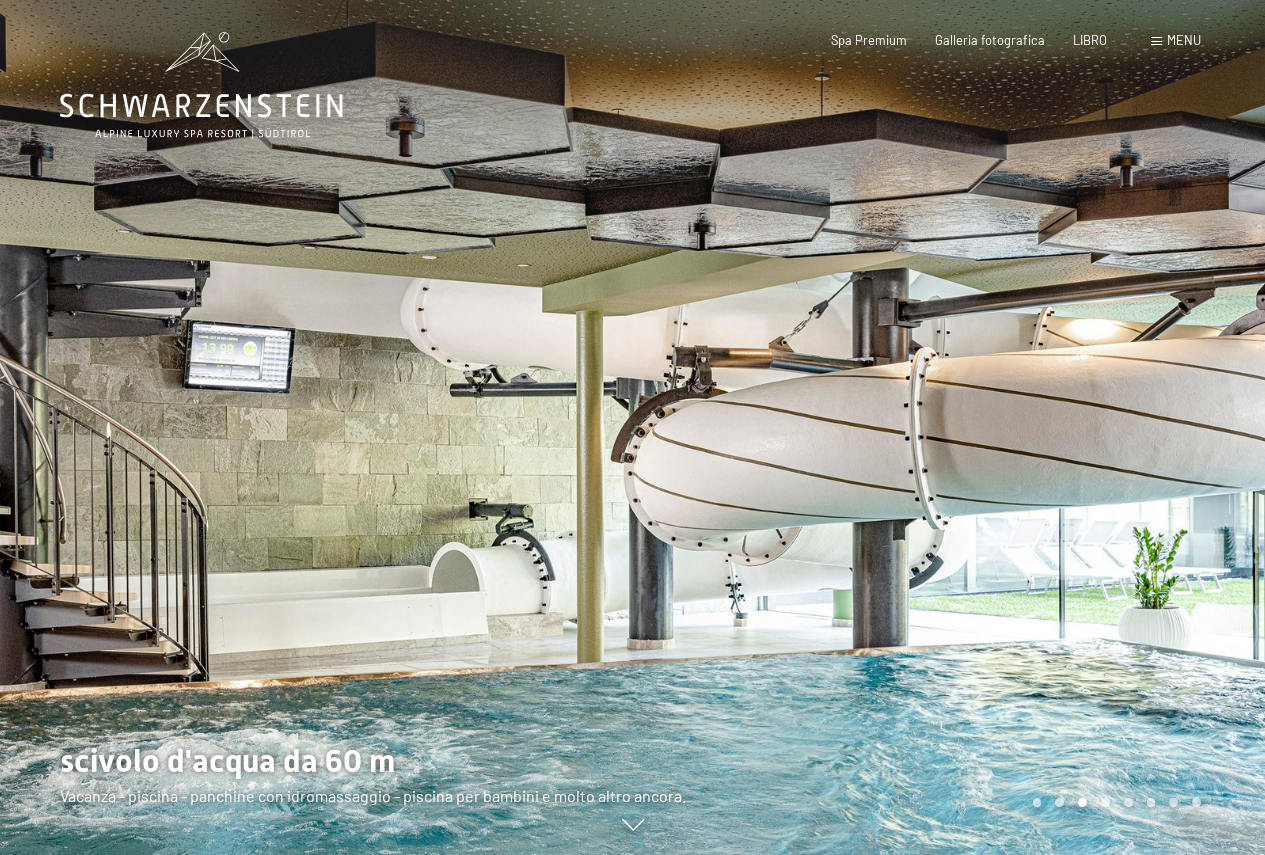 click at bounding box center [949, 427] 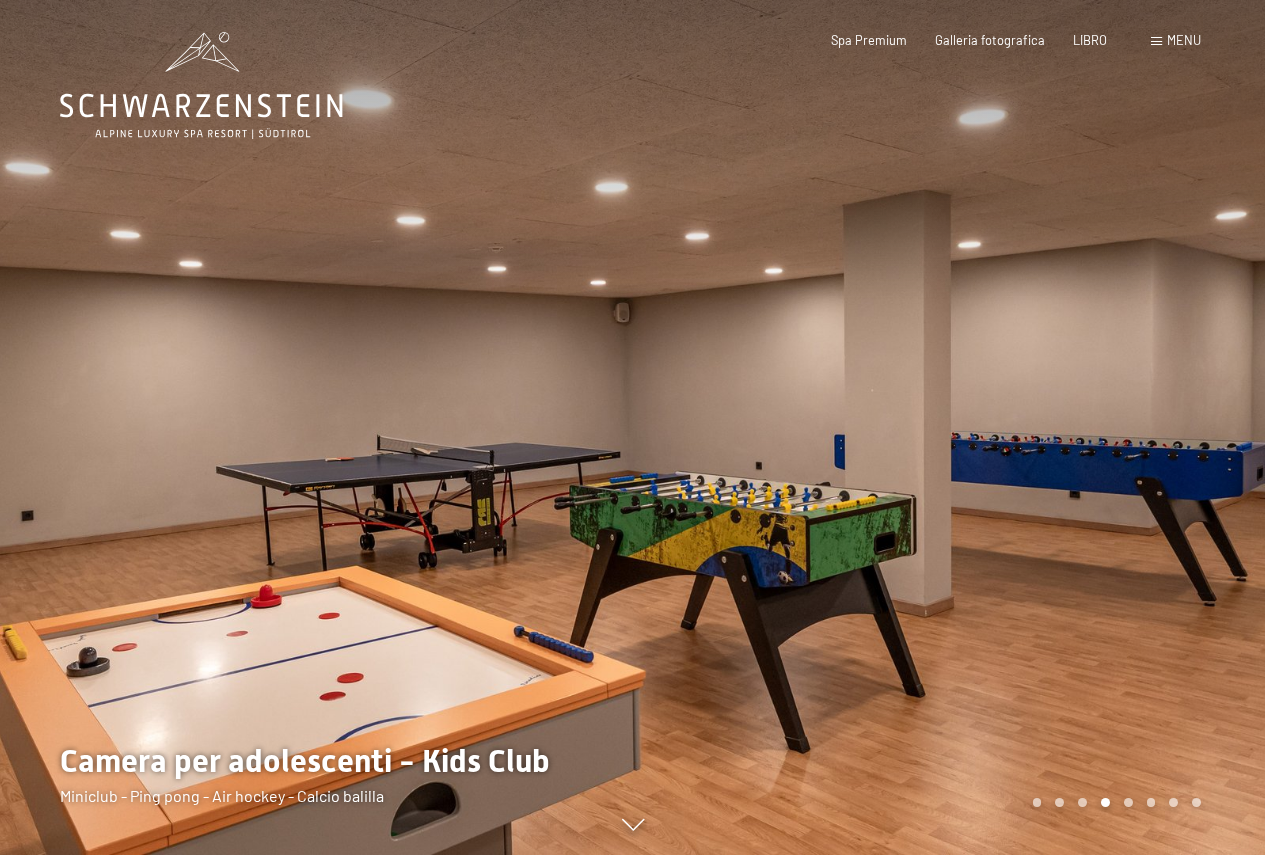 click at bounding box center [949, 427] 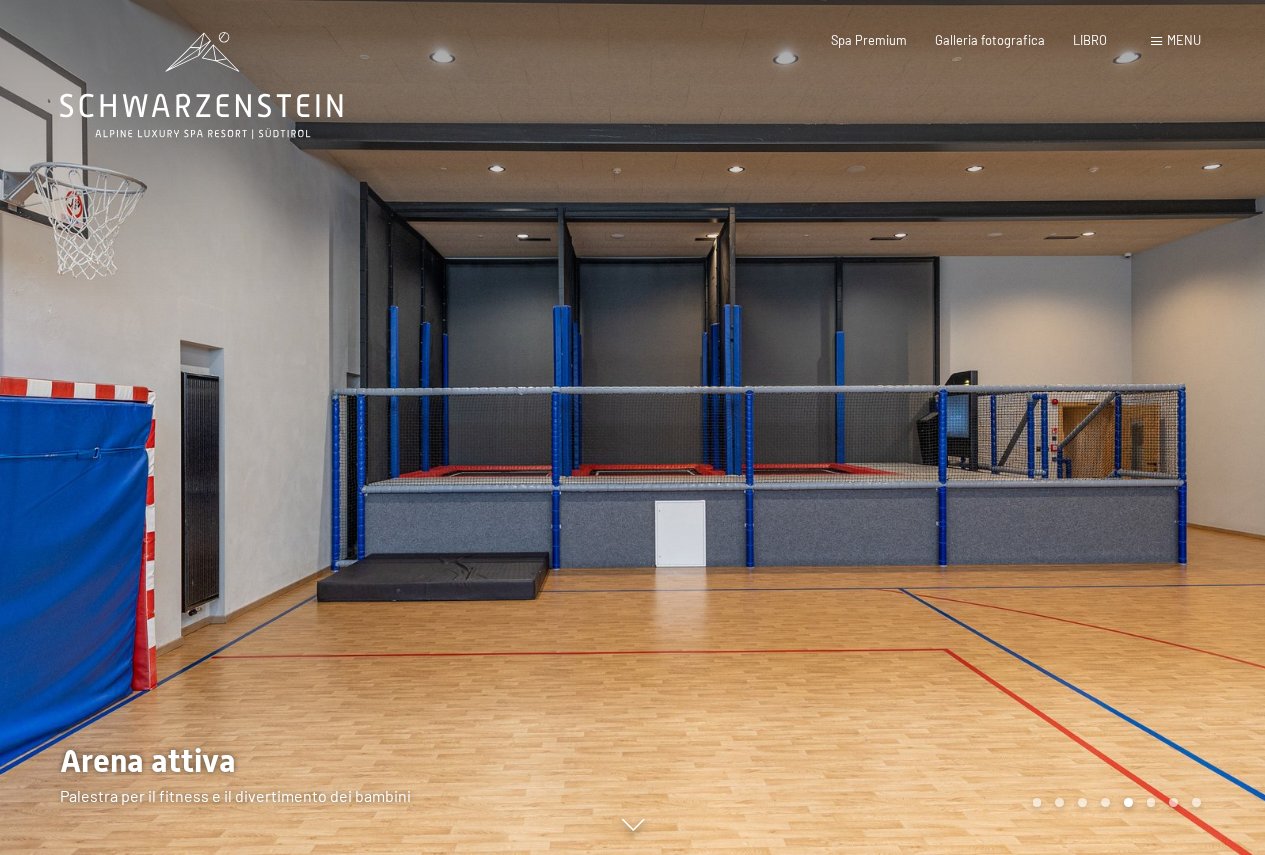click at bounding box center [949, 427] 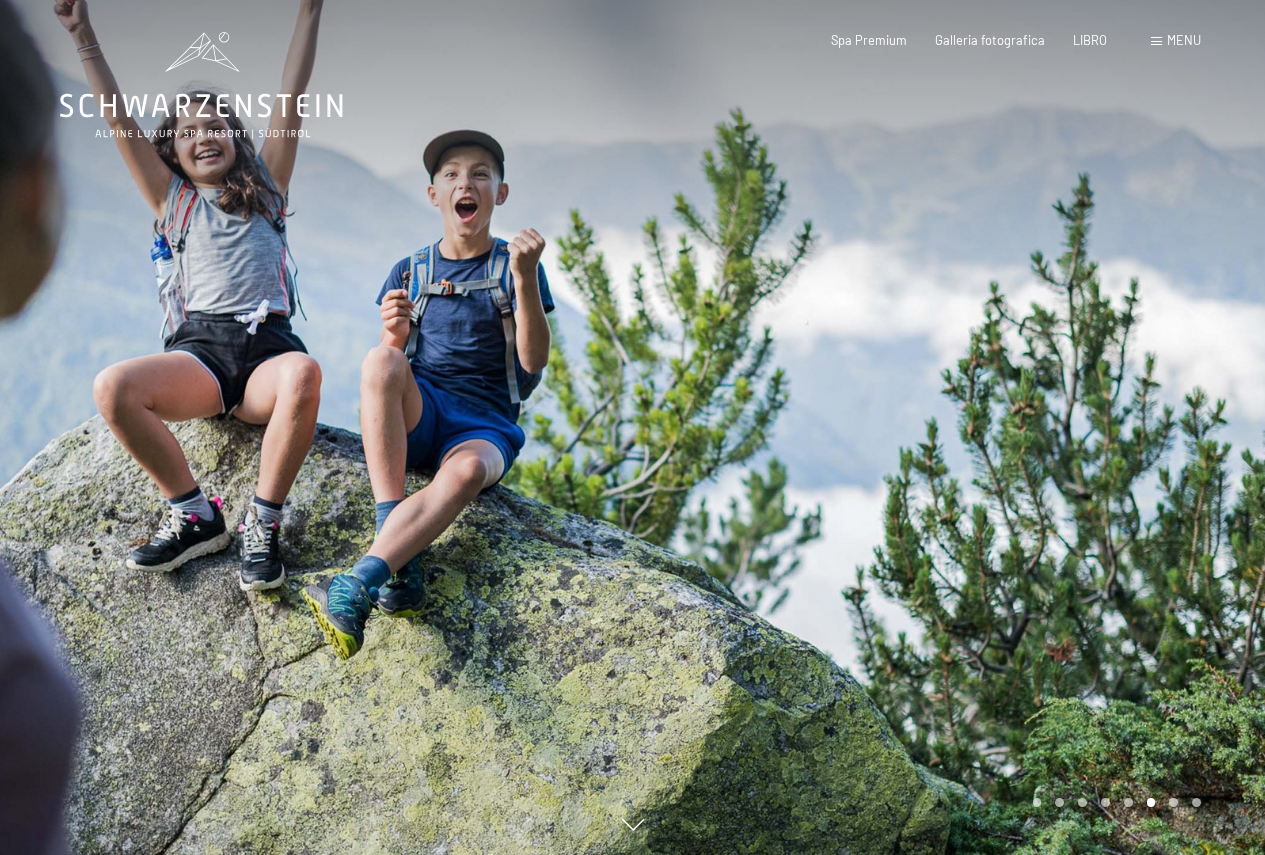 click at bounding box center [949, 427] 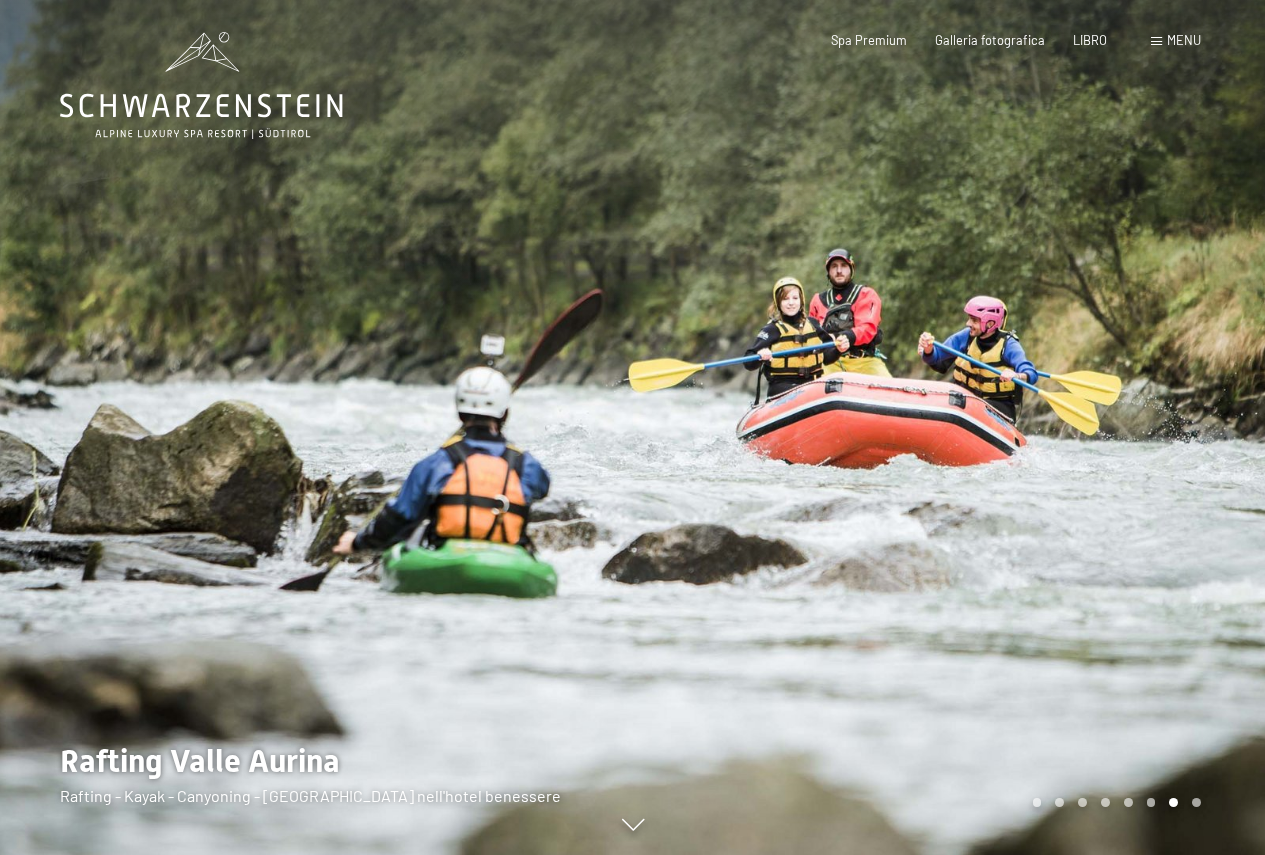 click at bounding box center (949, 427) 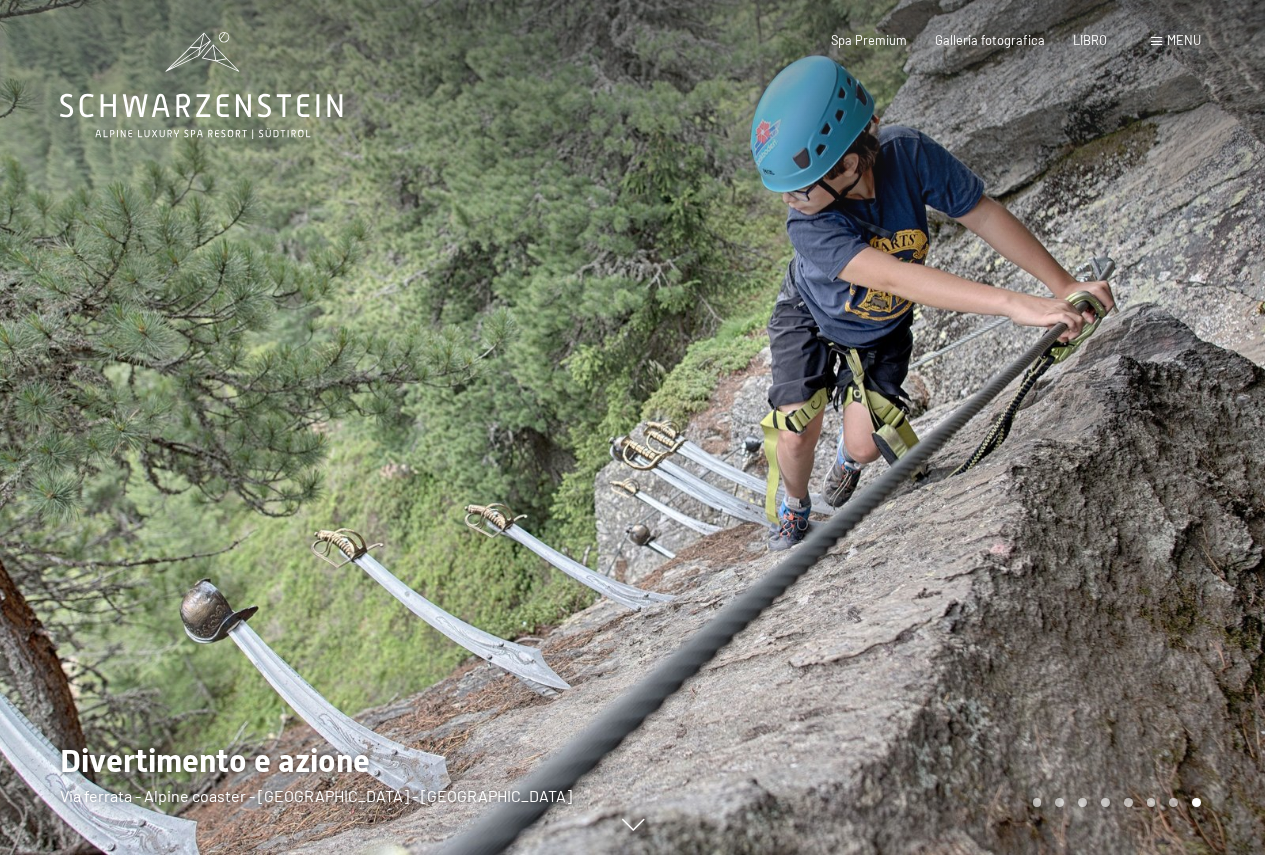 click at bounding box center (949, 427) 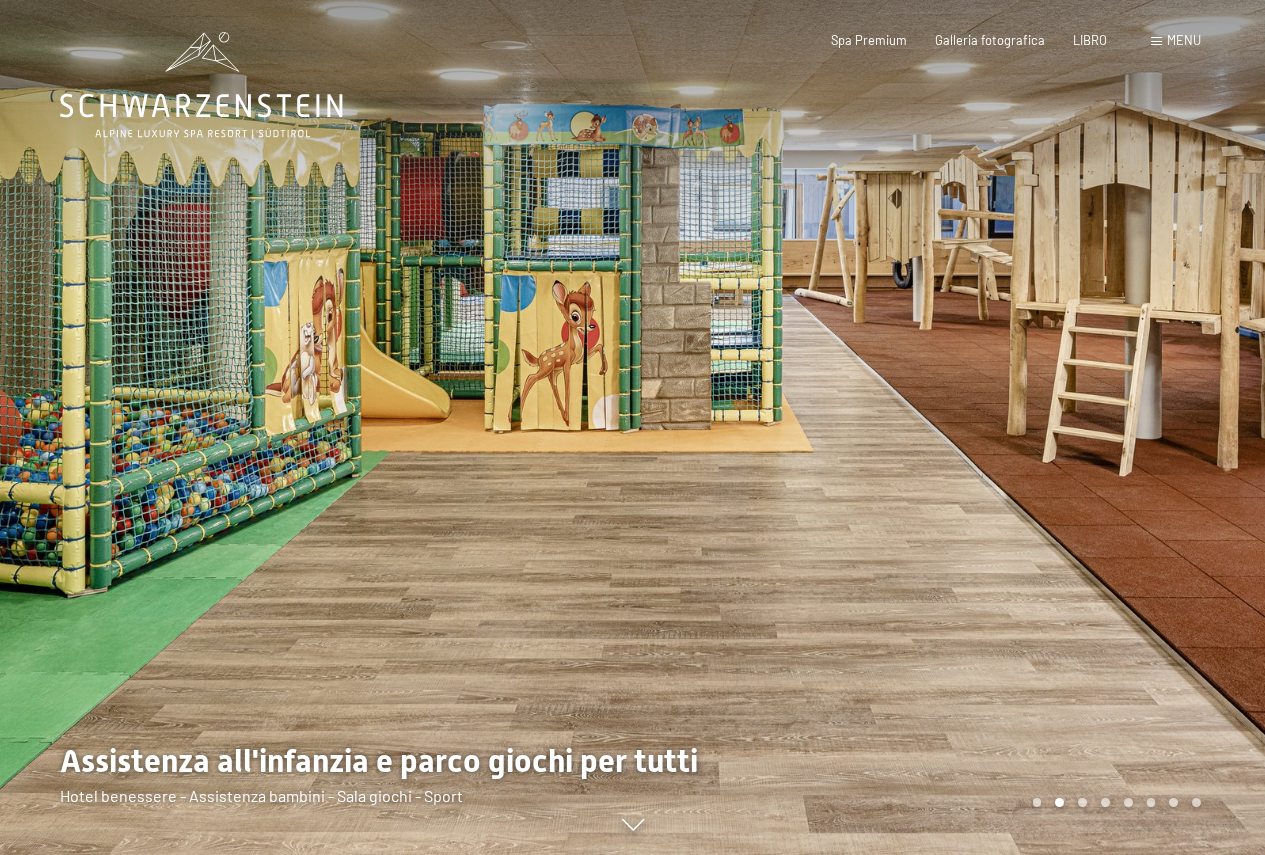 click at bounding box center [949, 427] 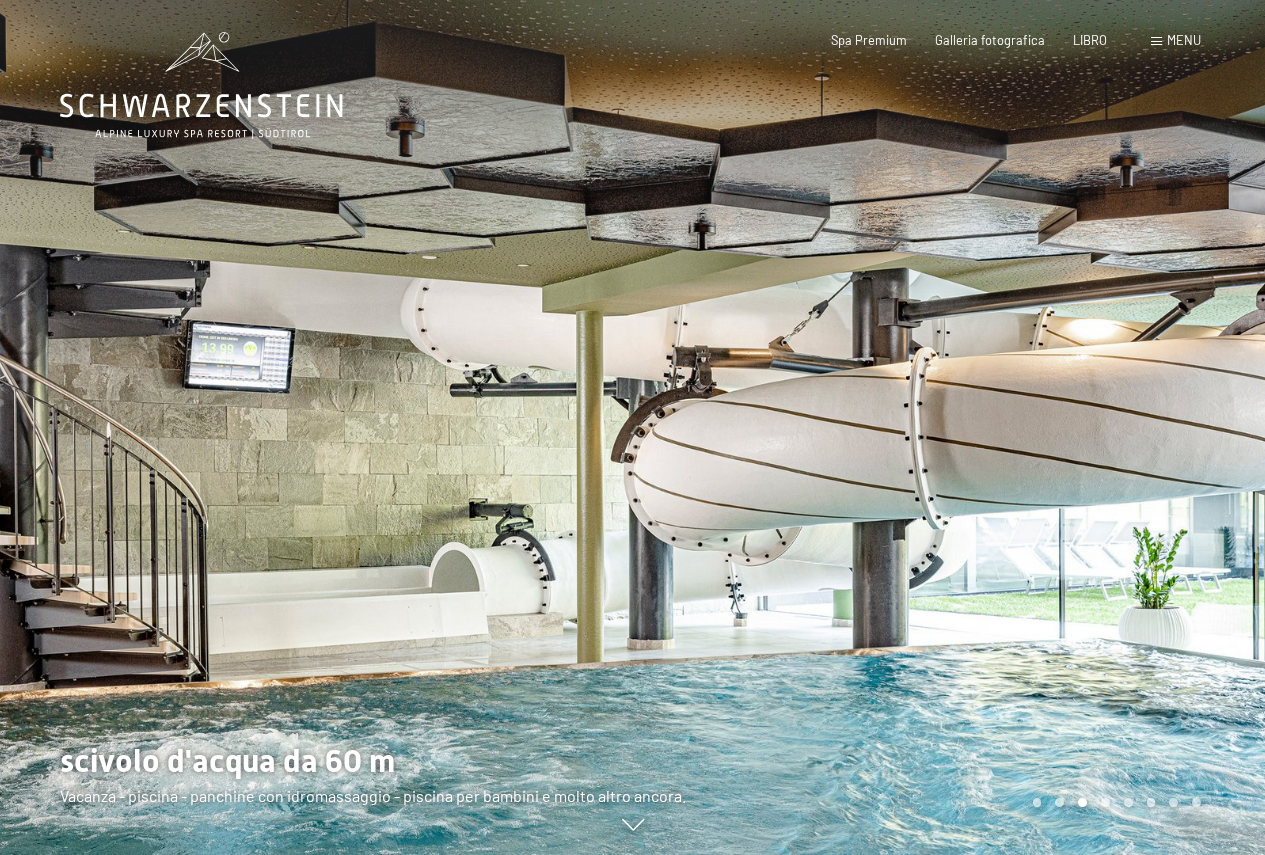 click at bounding box center (949, 427) 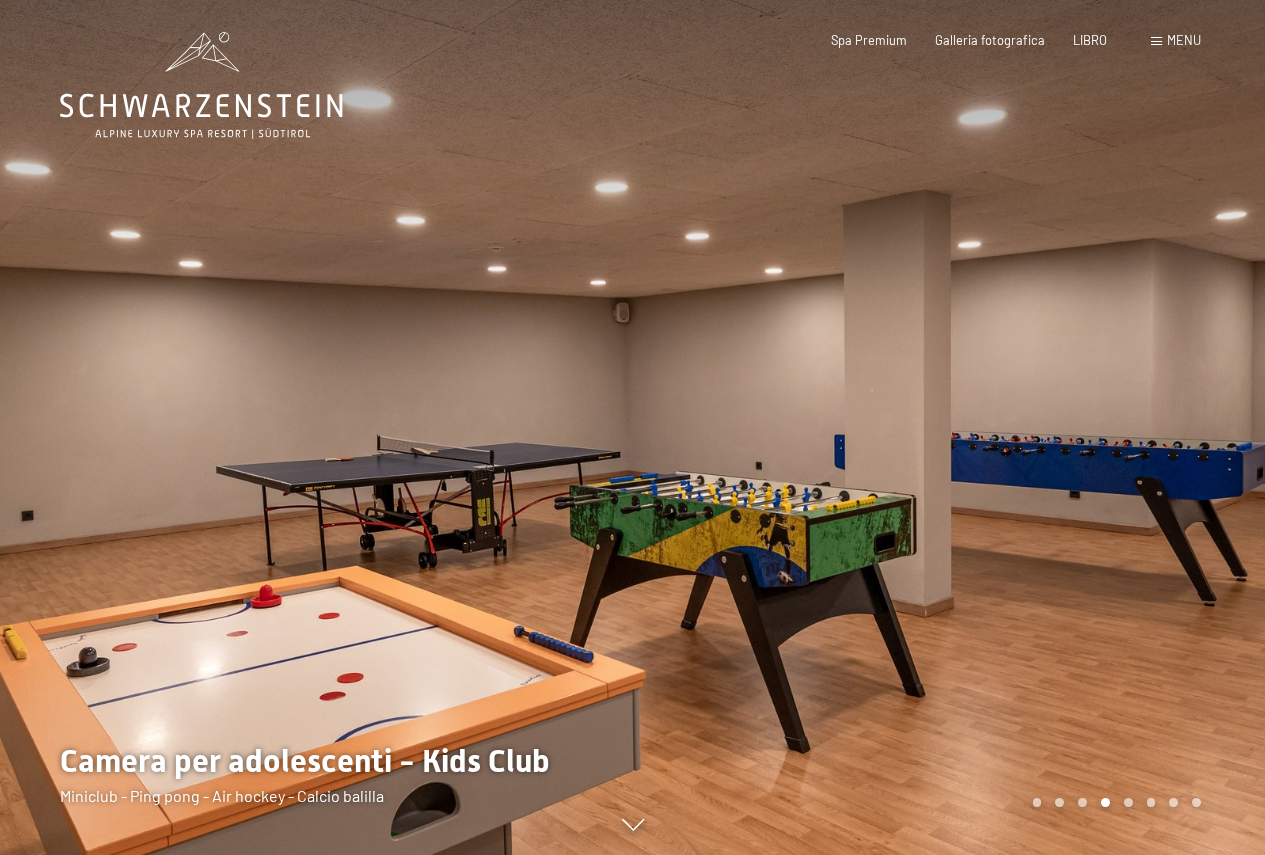click at bounding box center (949, 427) 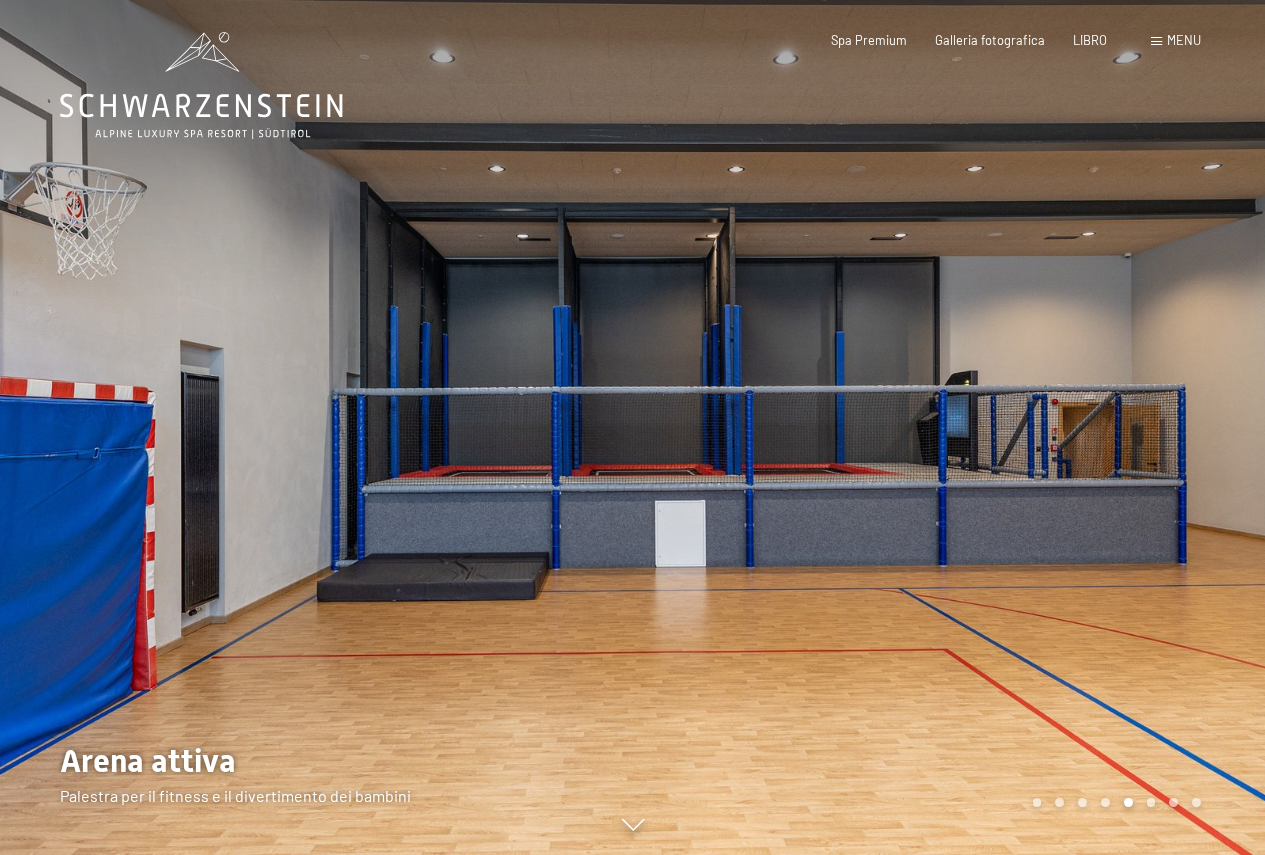 click at bounding box center [949, 427] 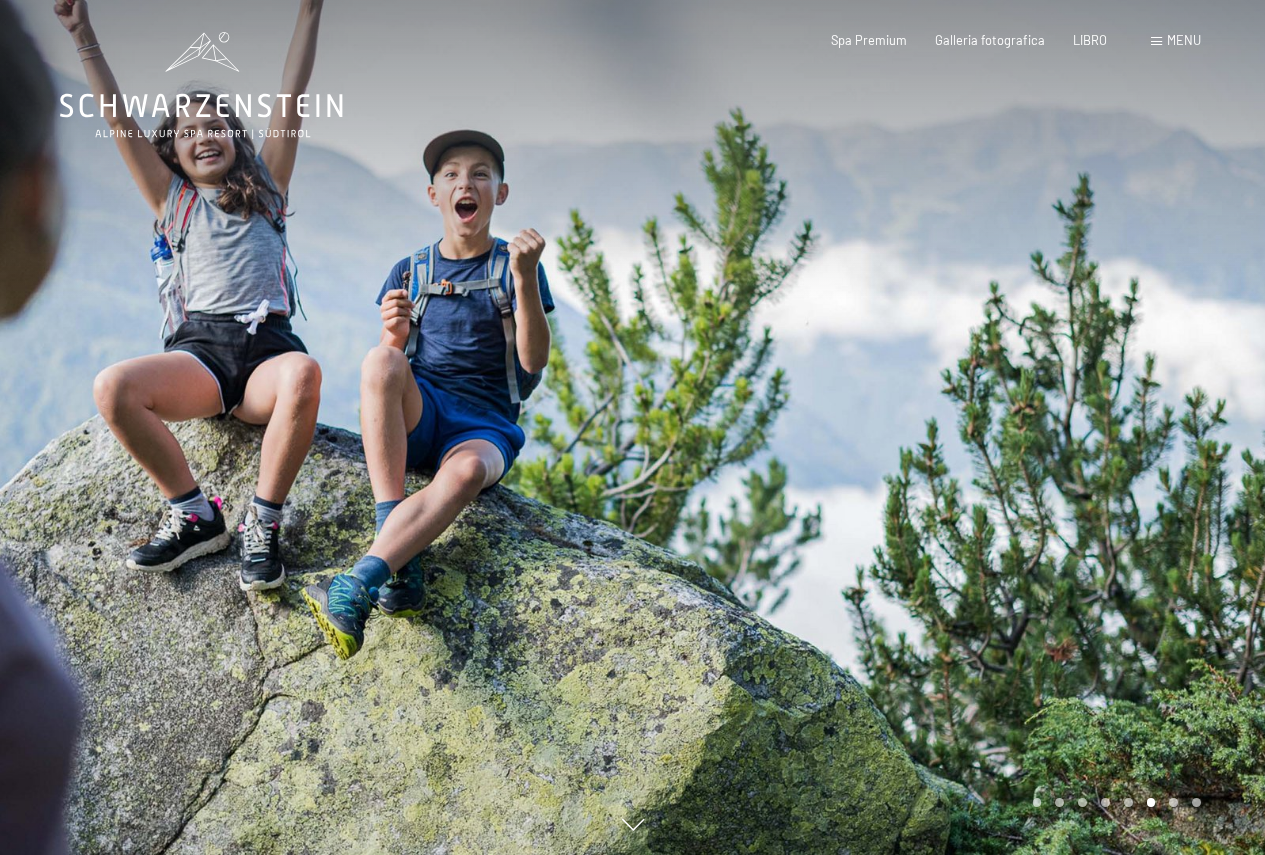 click at bounding box center [949, 427] 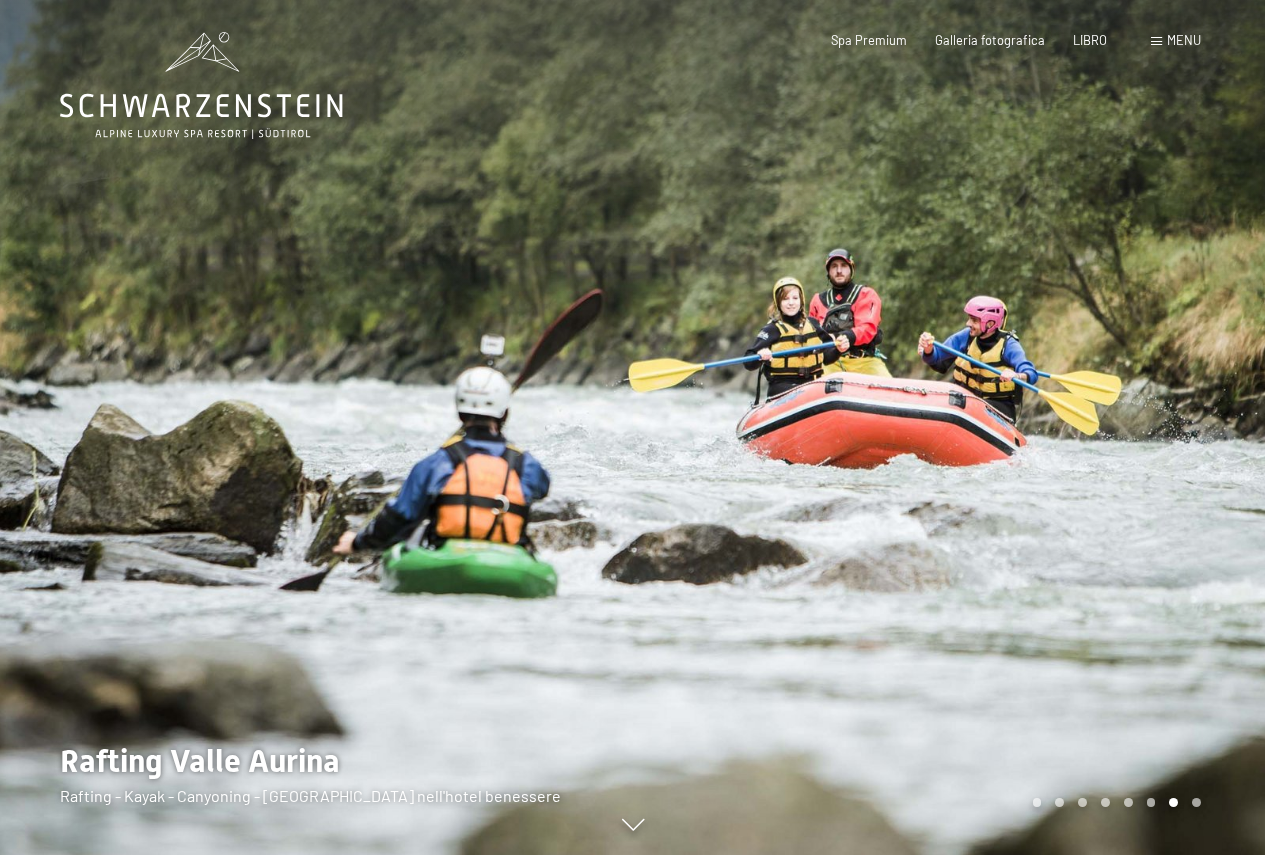 click at bounding box center (949, 427) 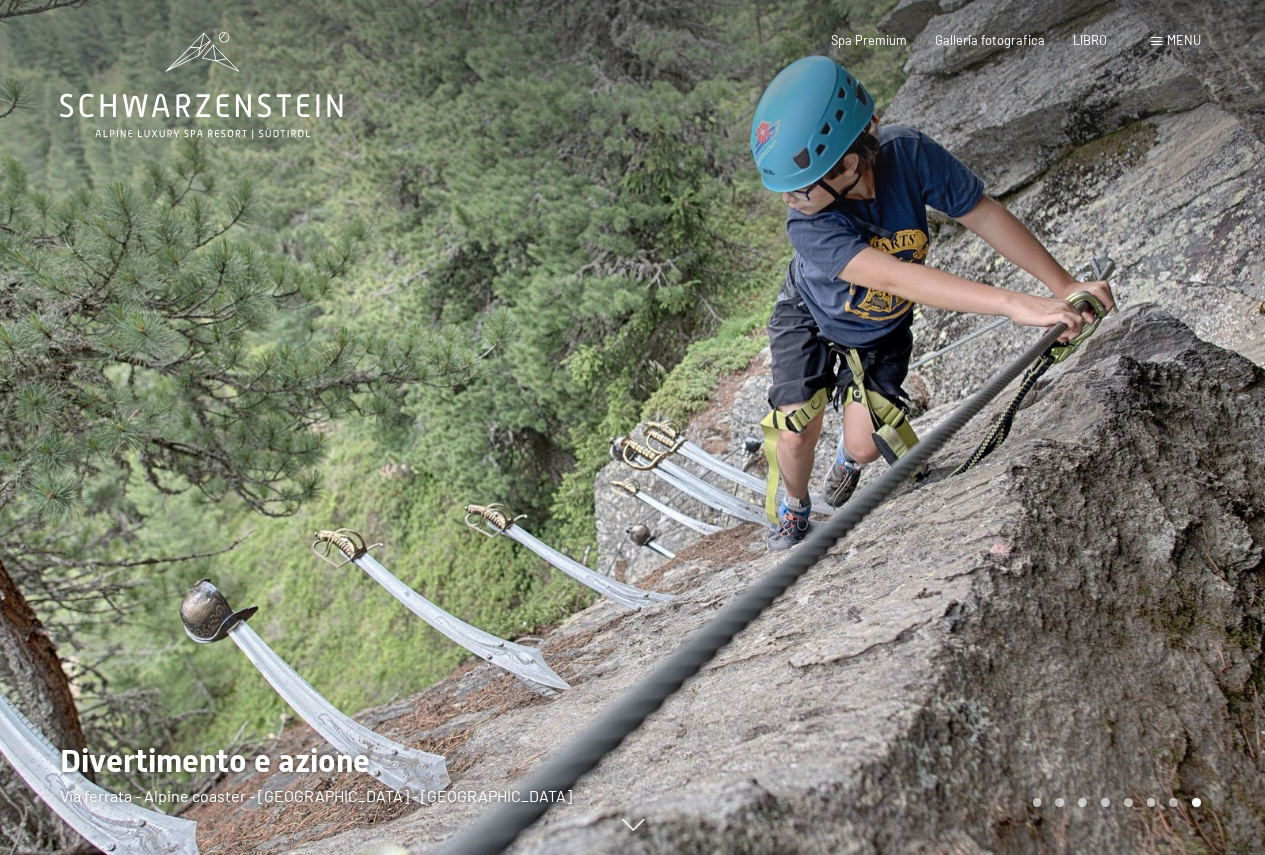 click at bounding box center (949, 427) 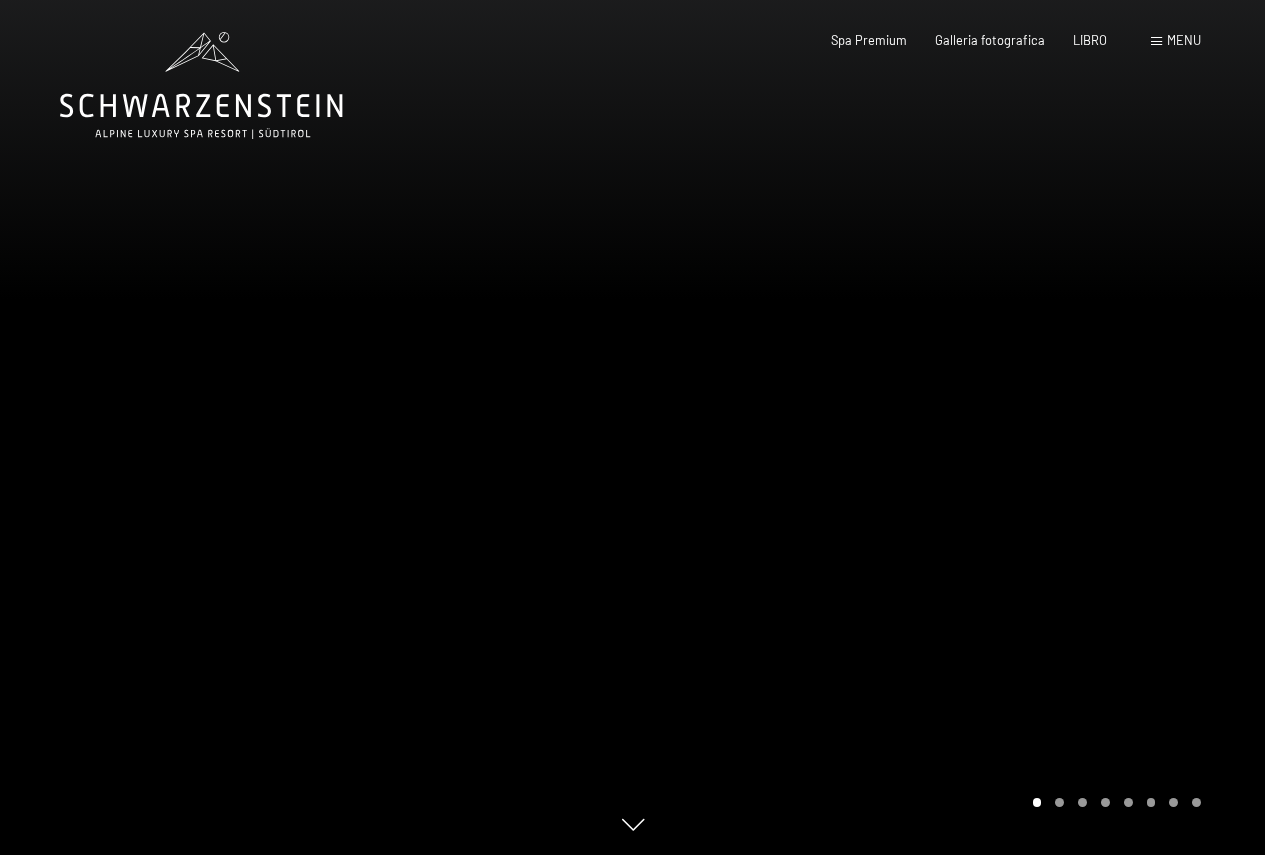click at bounding box center [949, 427] 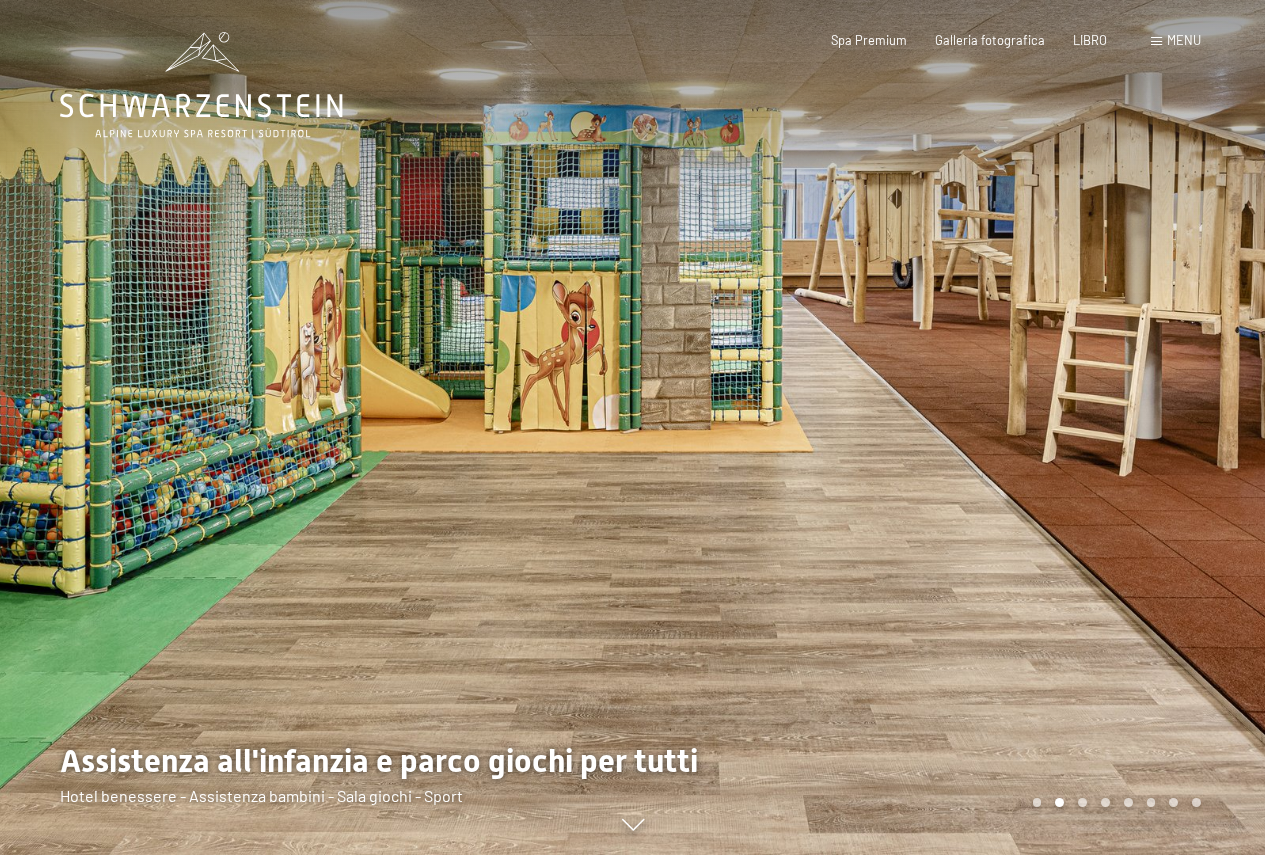 click at bounding box center [949, 427] 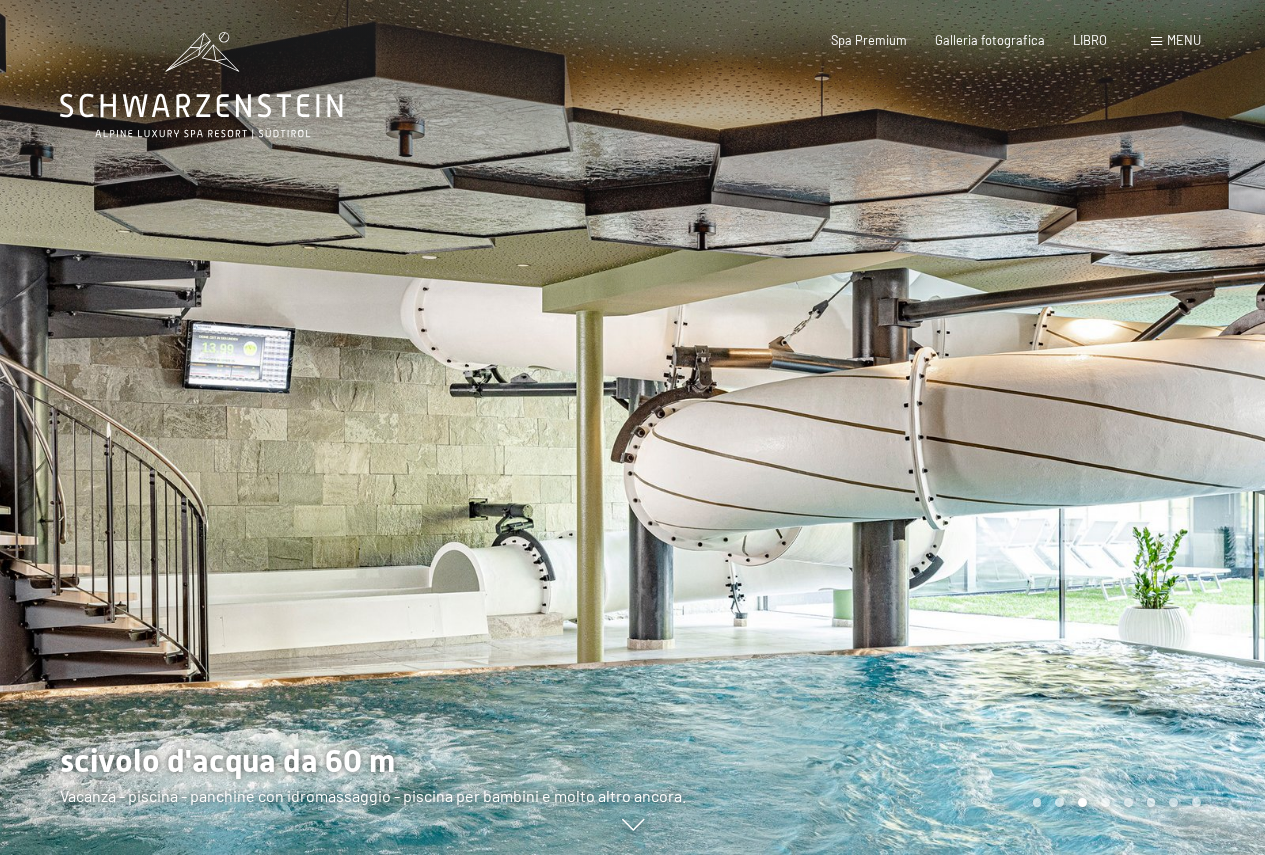 click 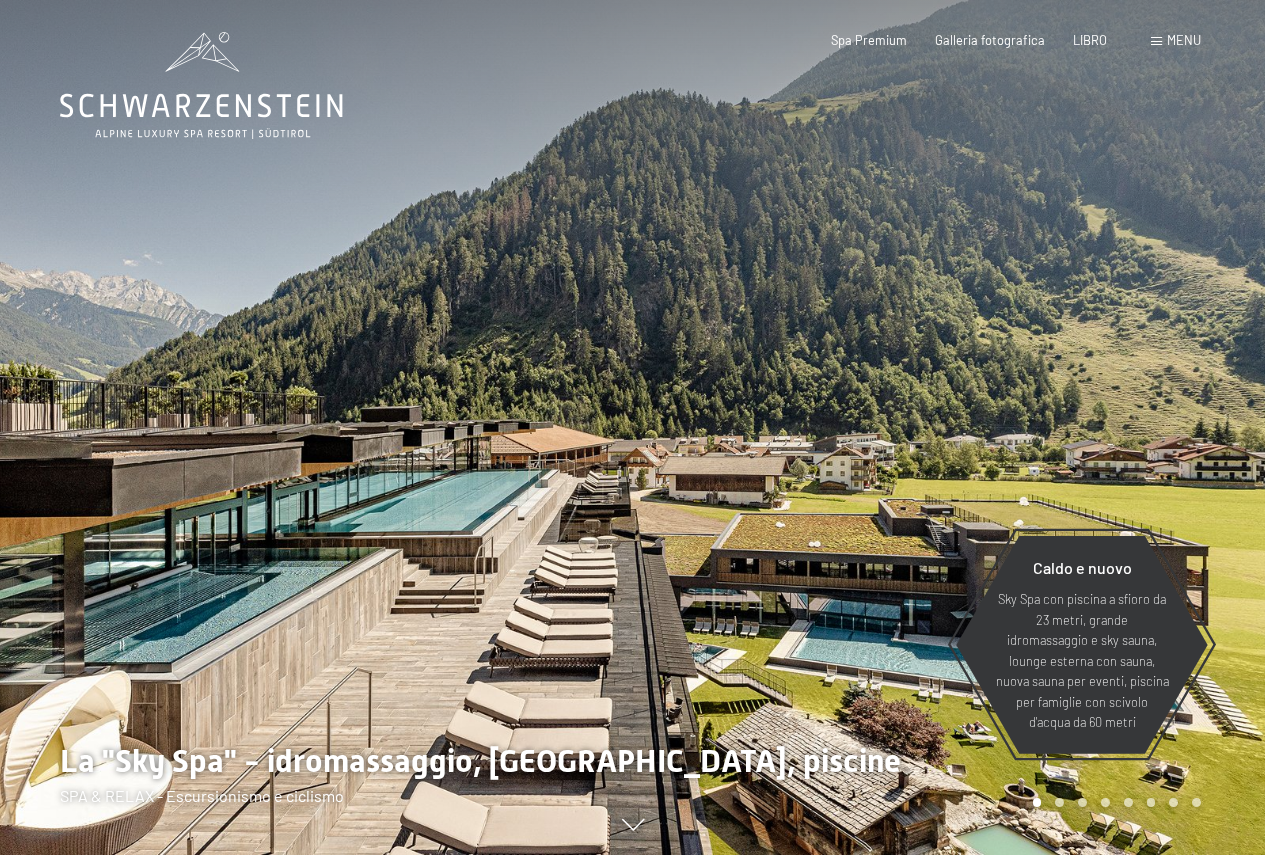 scroll, scrollTop: 0, scrollLeft: 0, axis: both 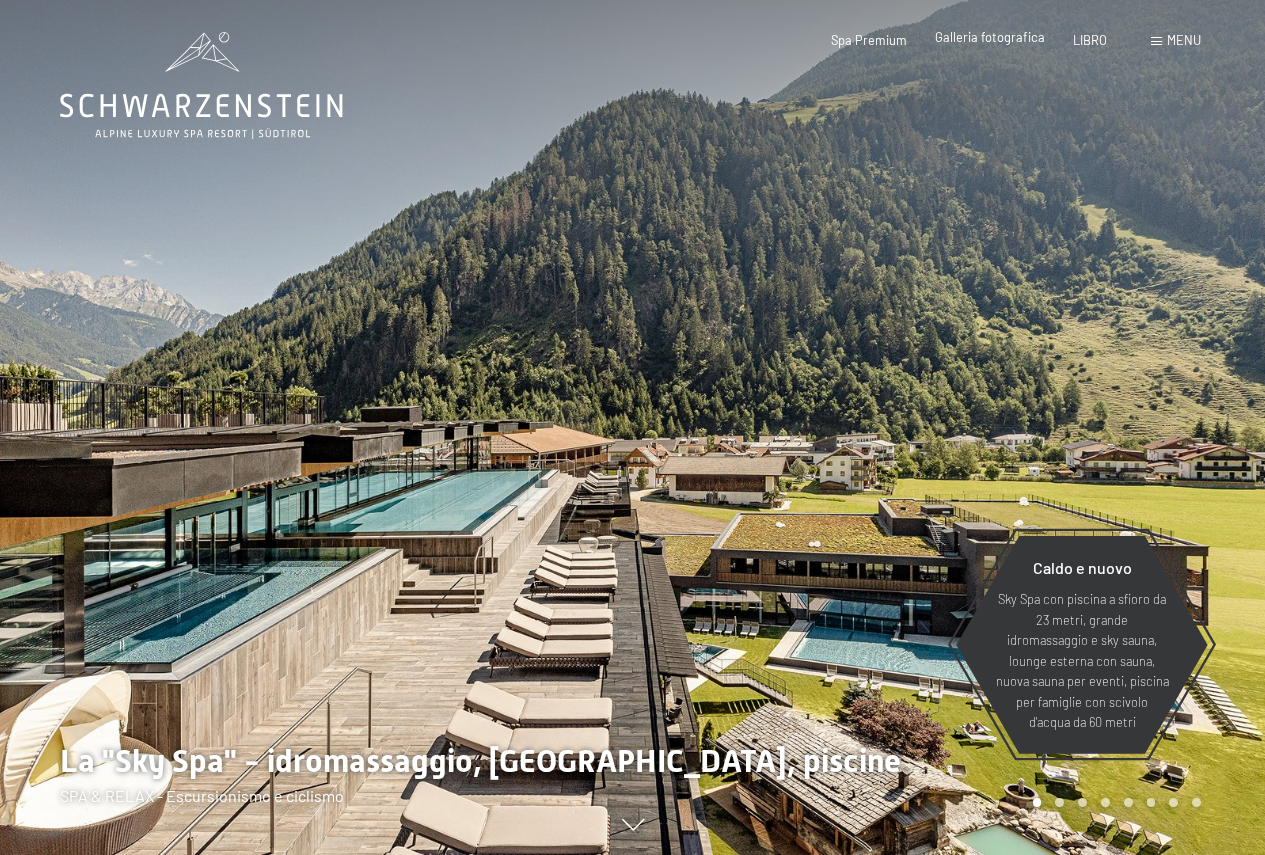 click on "Galleria fotografica" at bounding box center [990, 37] 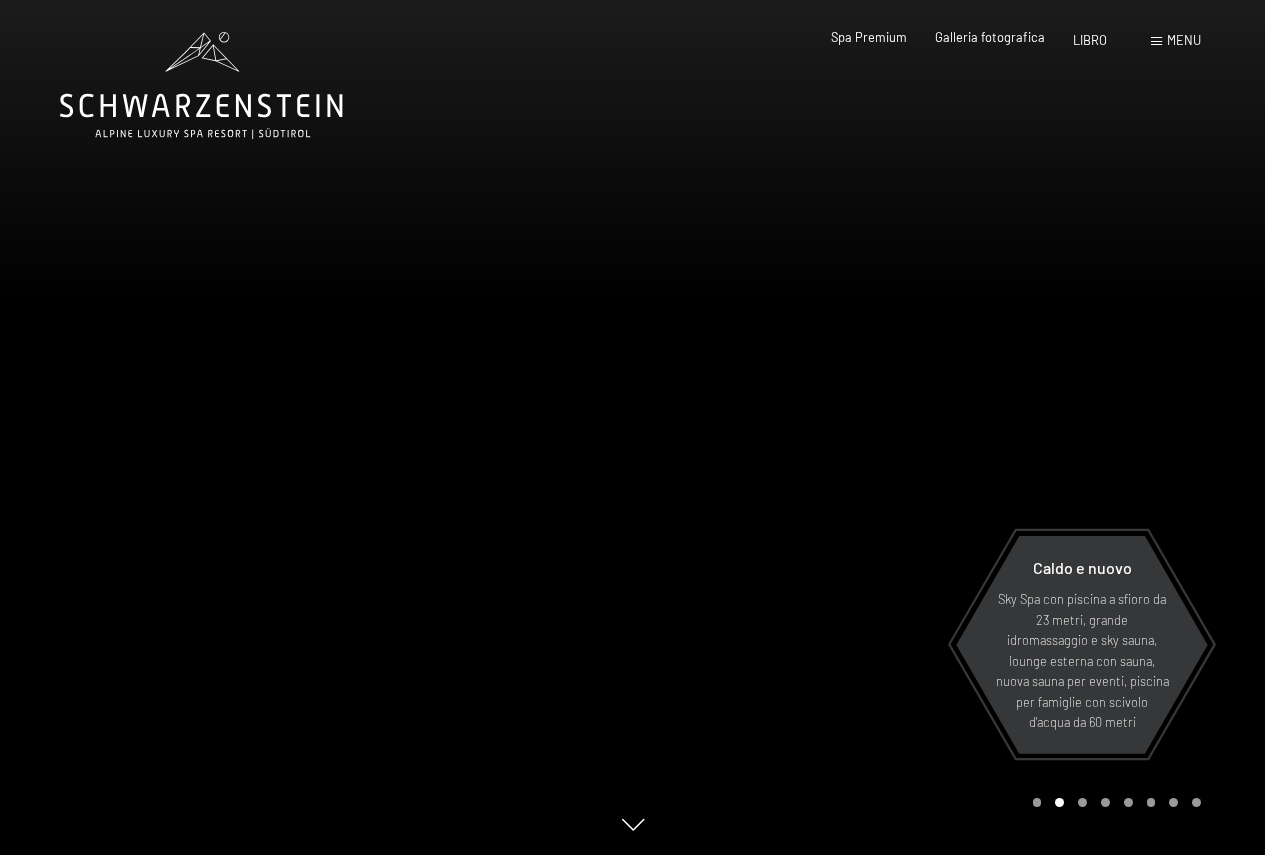 click on "Spa Premium" at bounding box center (869, 38) 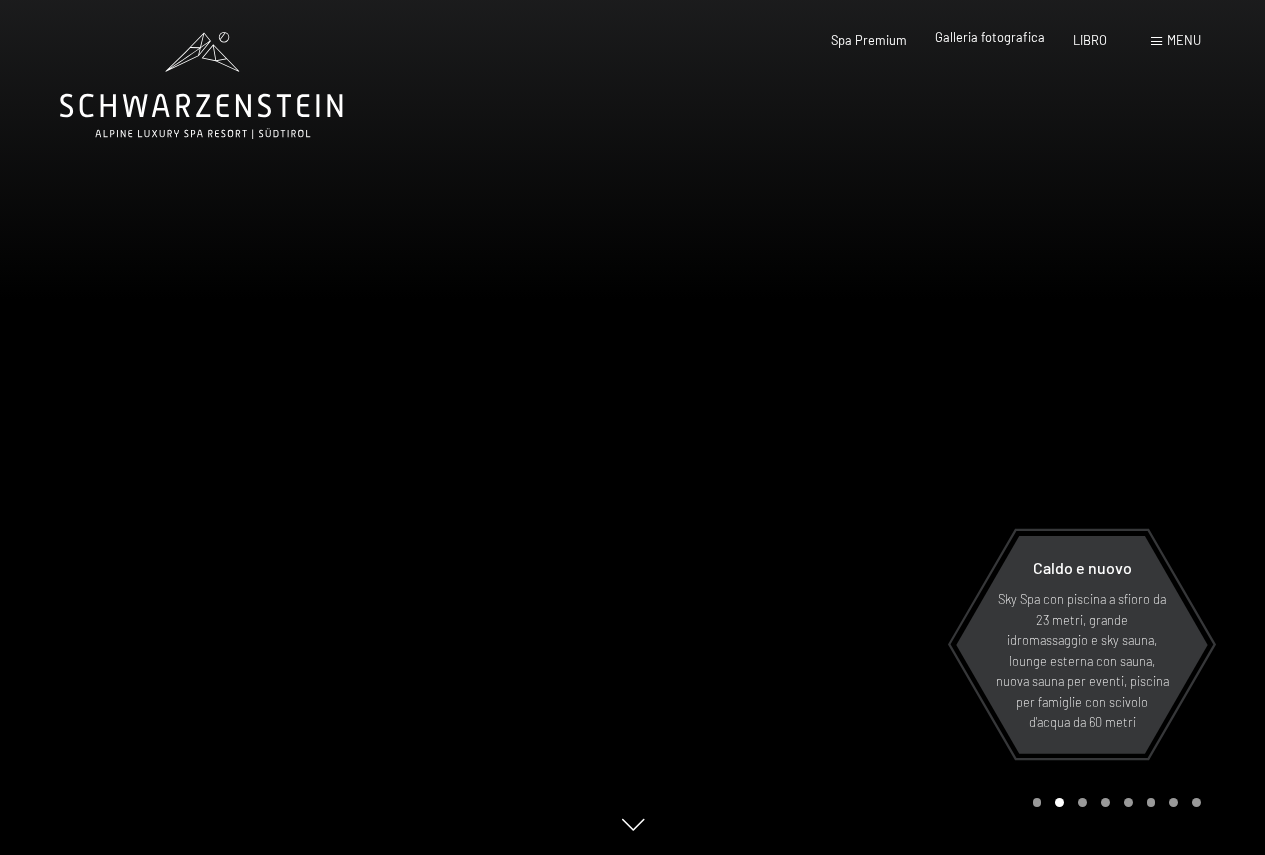 click on "menu" at bounding box center (1184, 40) 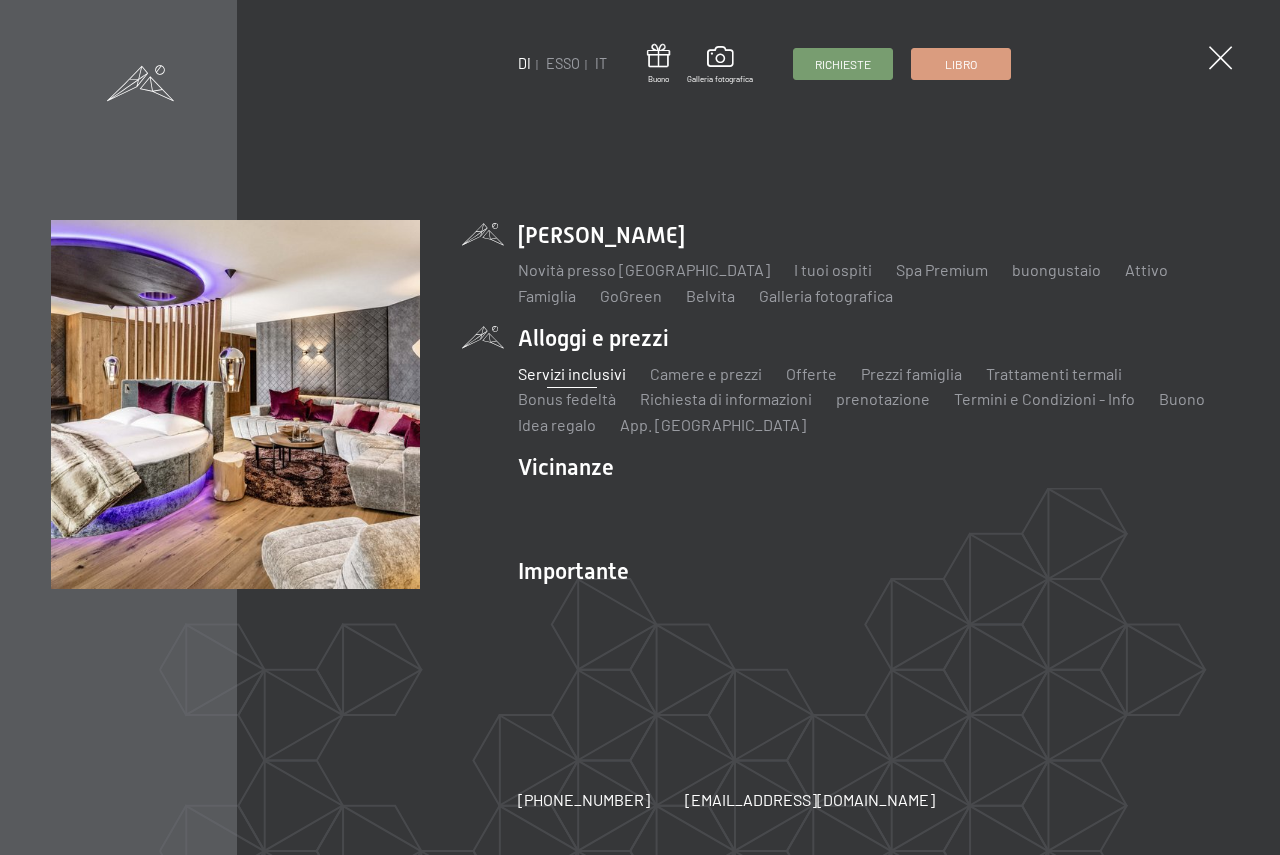 click on "Servizi inclusivi" at bounding box center [572, 373] 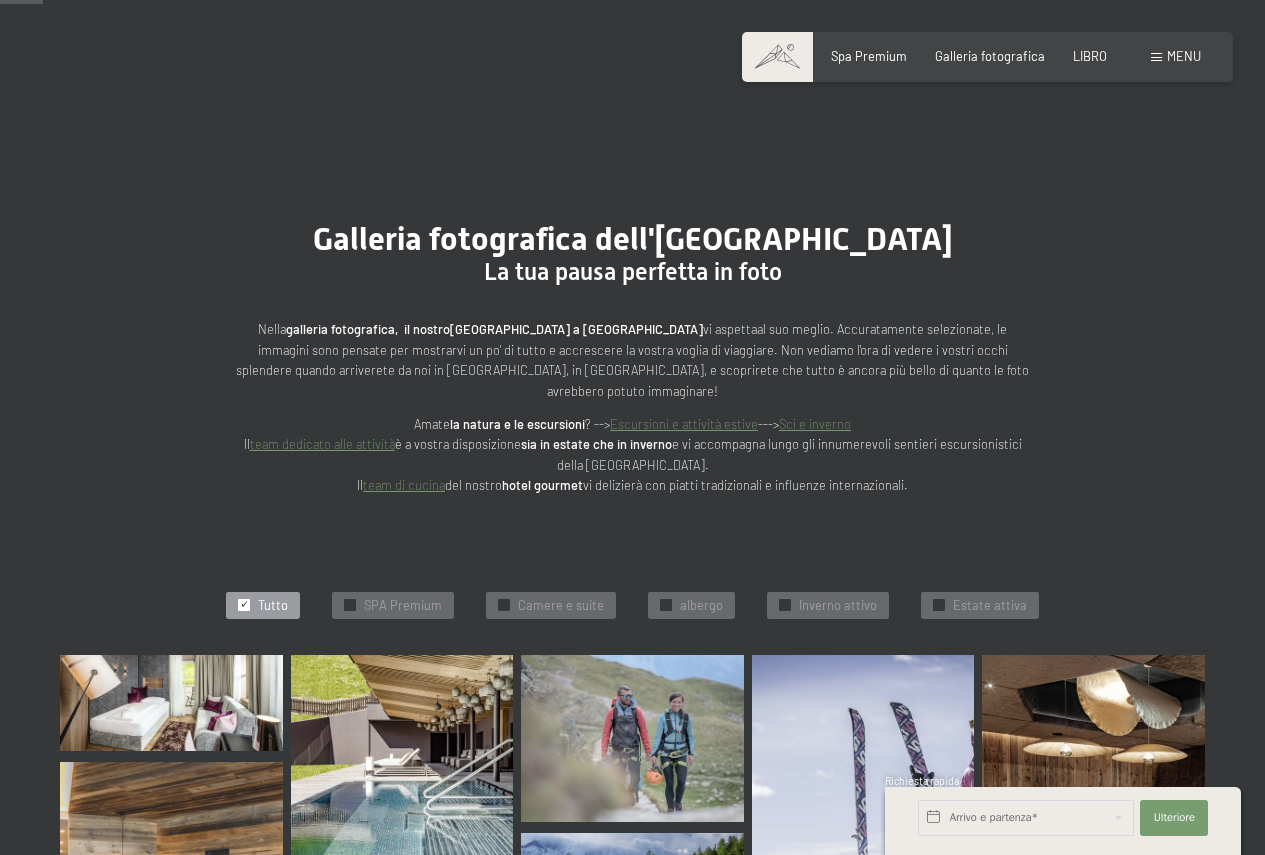 scroll, scrollTop: 600, scrollLeft: 0, axis: vertical 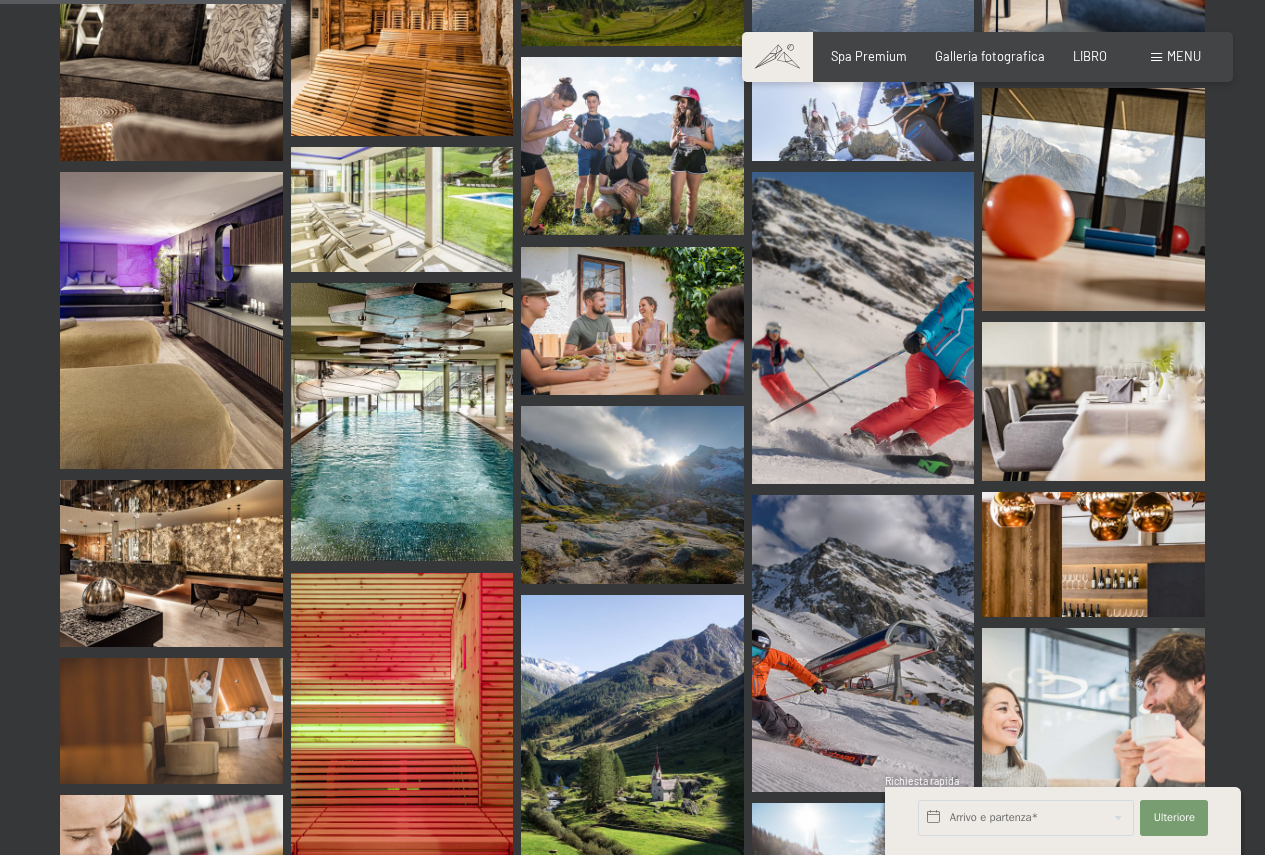 click at bounding box center (402, 422) 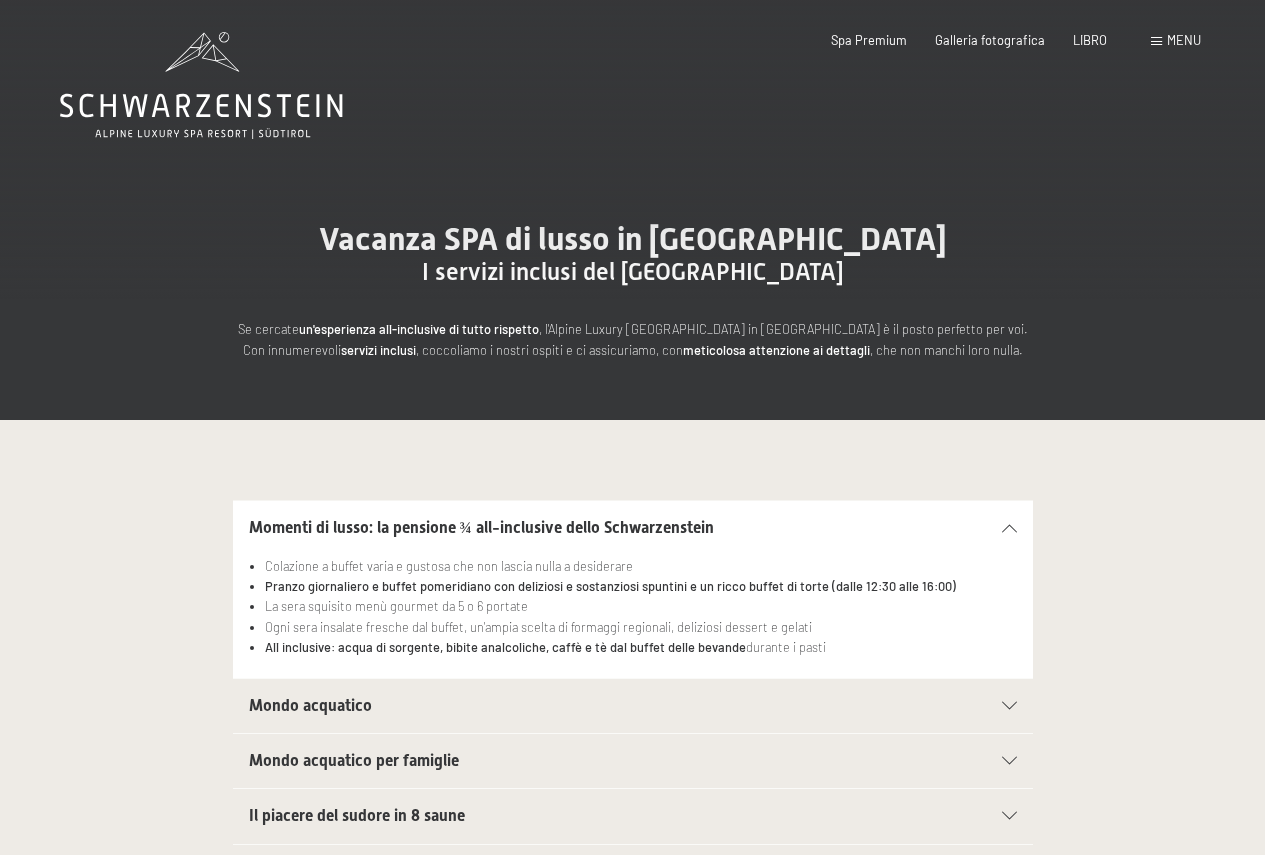 scroll, scrollTop: 0, scrollLeft: 0, axis: both 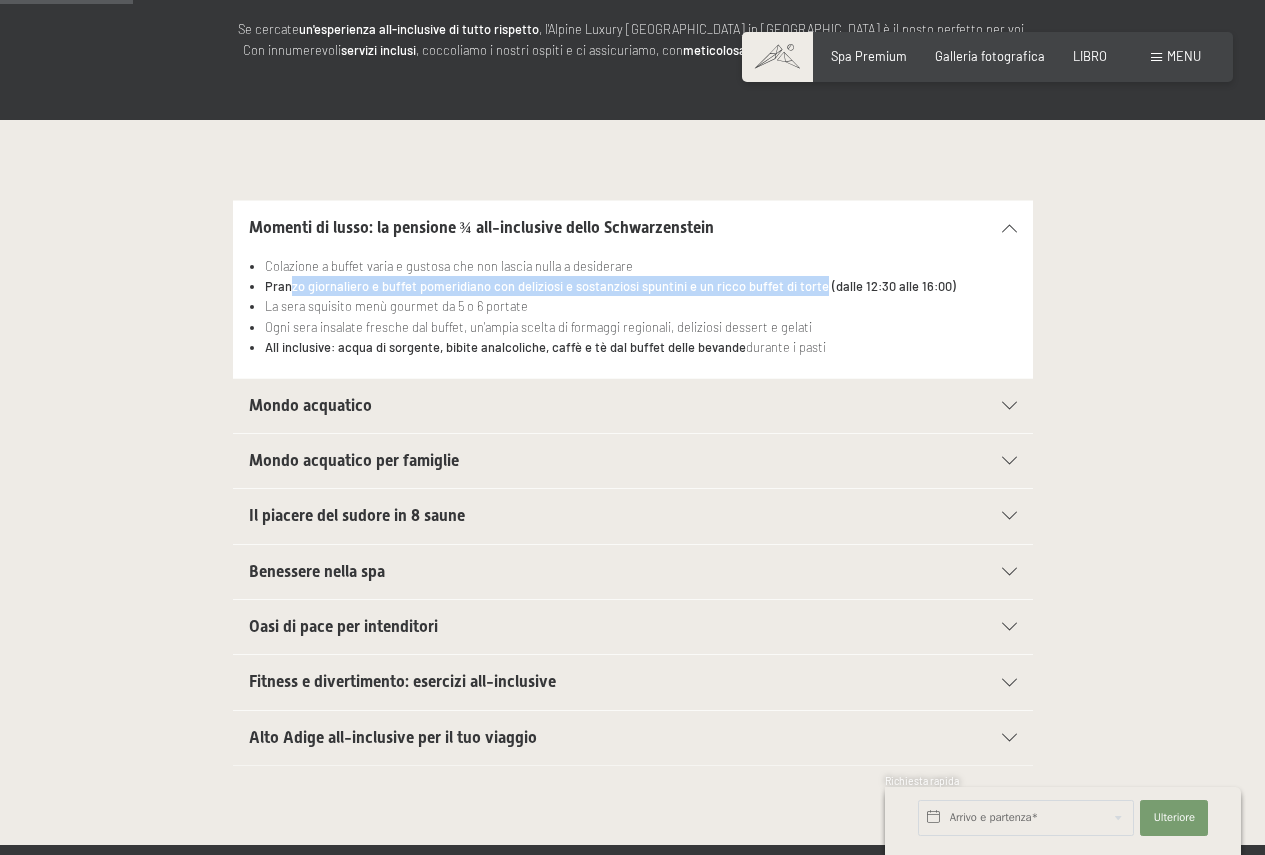 drag, startPoint x: 290, startPoint y: 286, endPoint x: 816, endPoint y: 288, distance: 526.0038 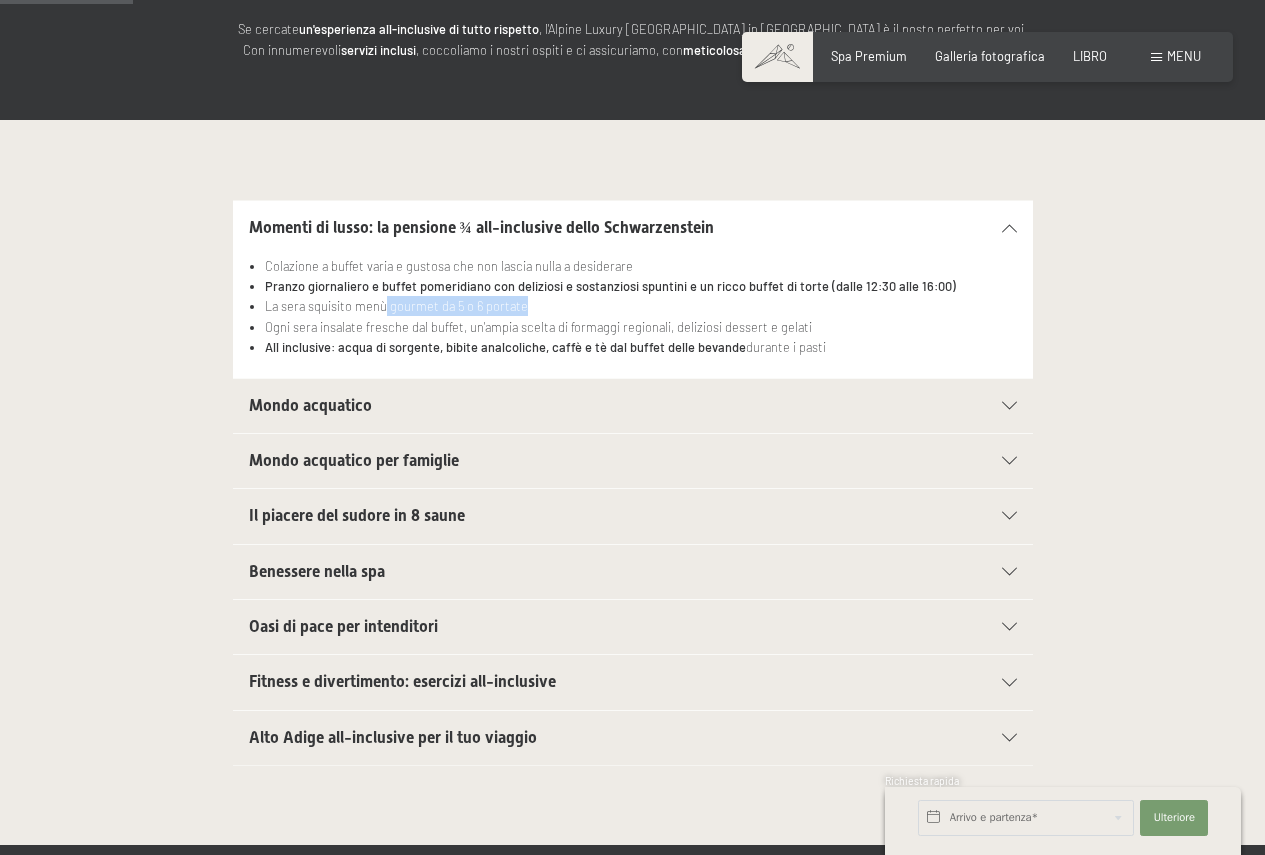 drag, startPoint x: 386, startPoint y: 312, endPoint x: 566, endPoint y: 312, distance: 180 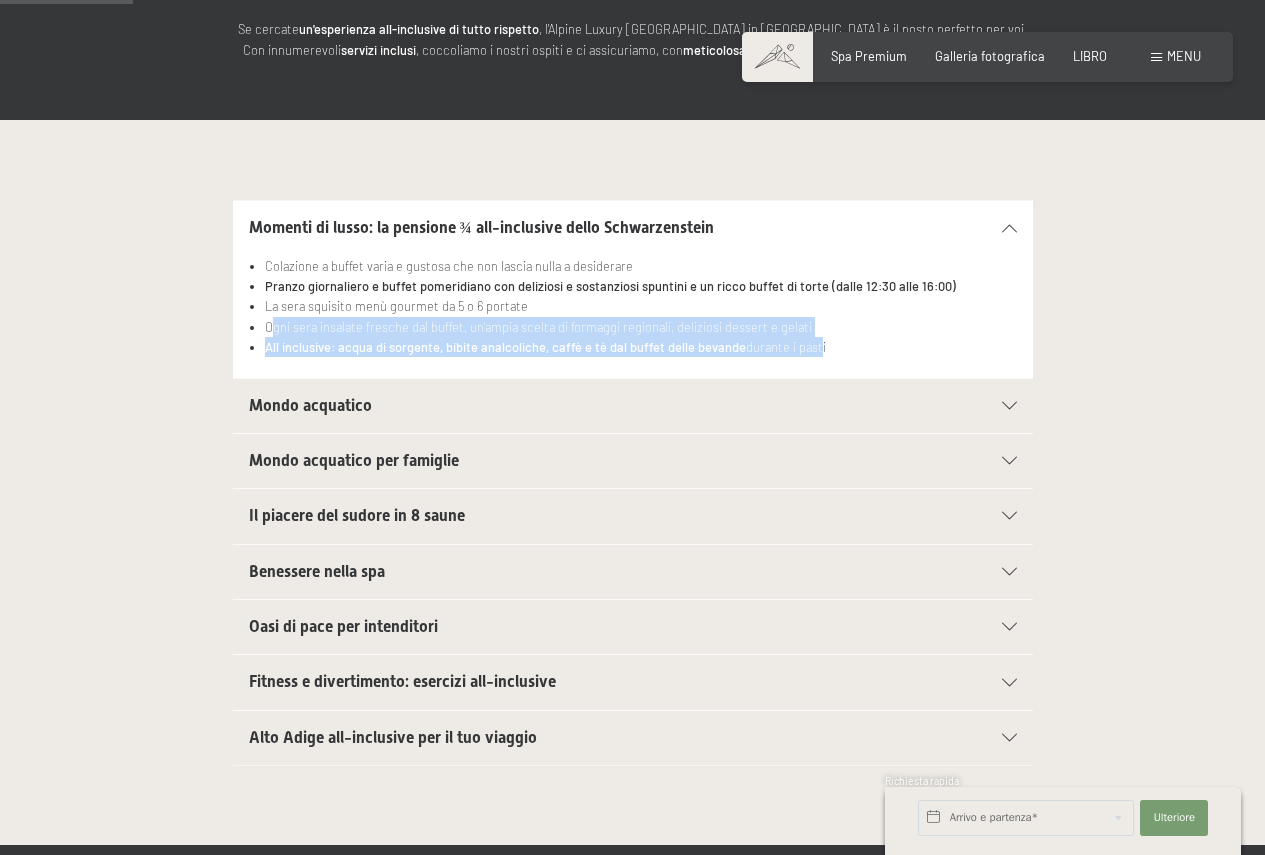 drag, startPoint x: 271, startPoint y: 332, endPoint x: 804, endPoint y: 338, distance: 533.03375 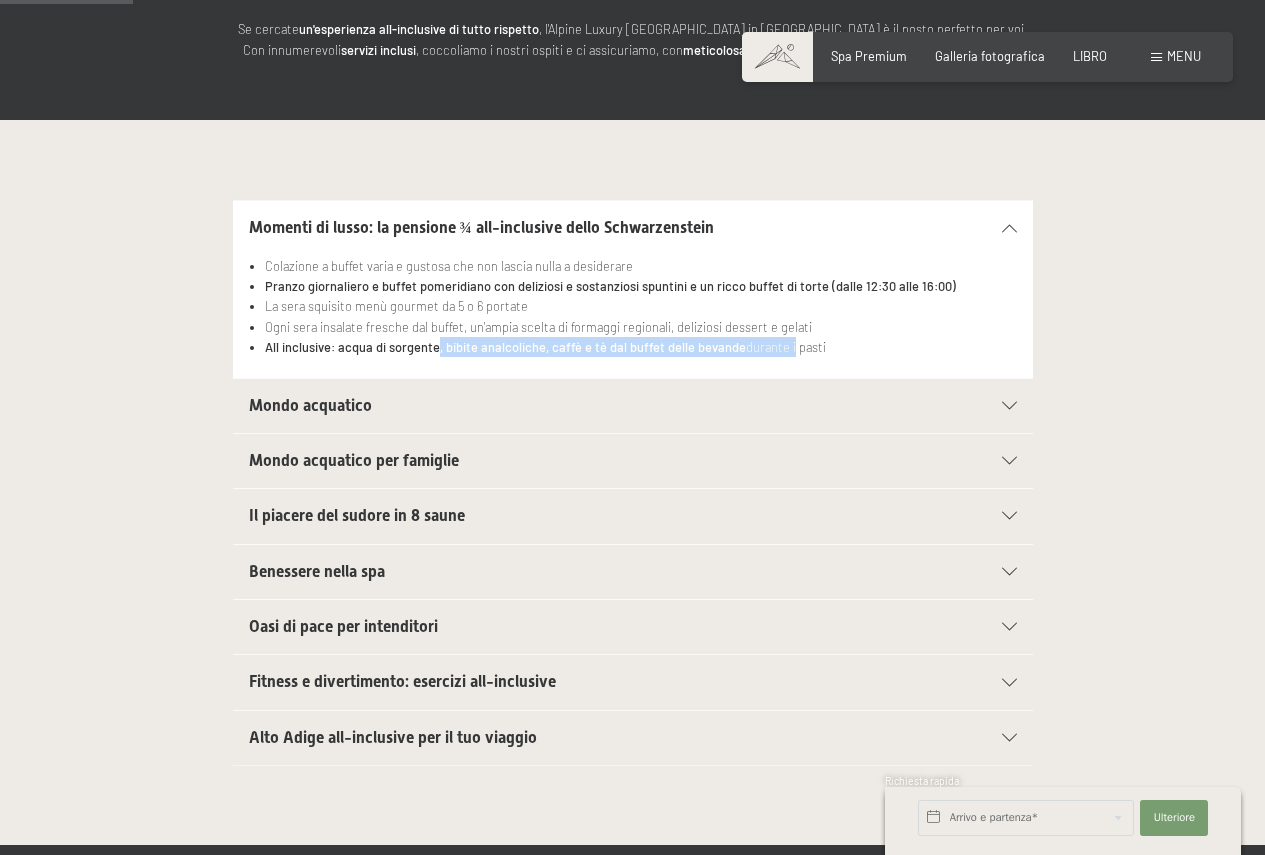 drag, startPoint x: 434, startPoint y: 348, endPoint x: 782, endPoint y: 357, distance: 348.11636 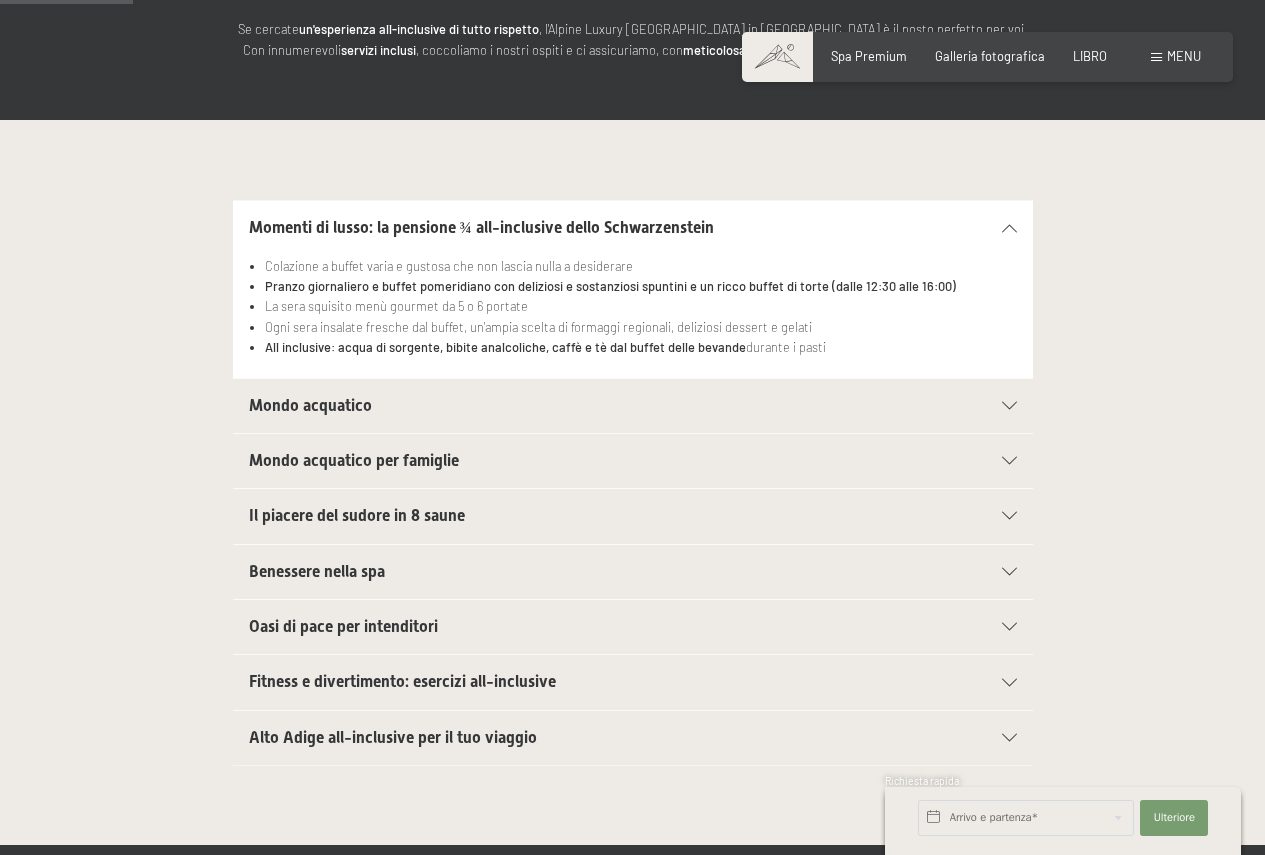 click on "Mondo acquatico" at bounding box center [310, 405] 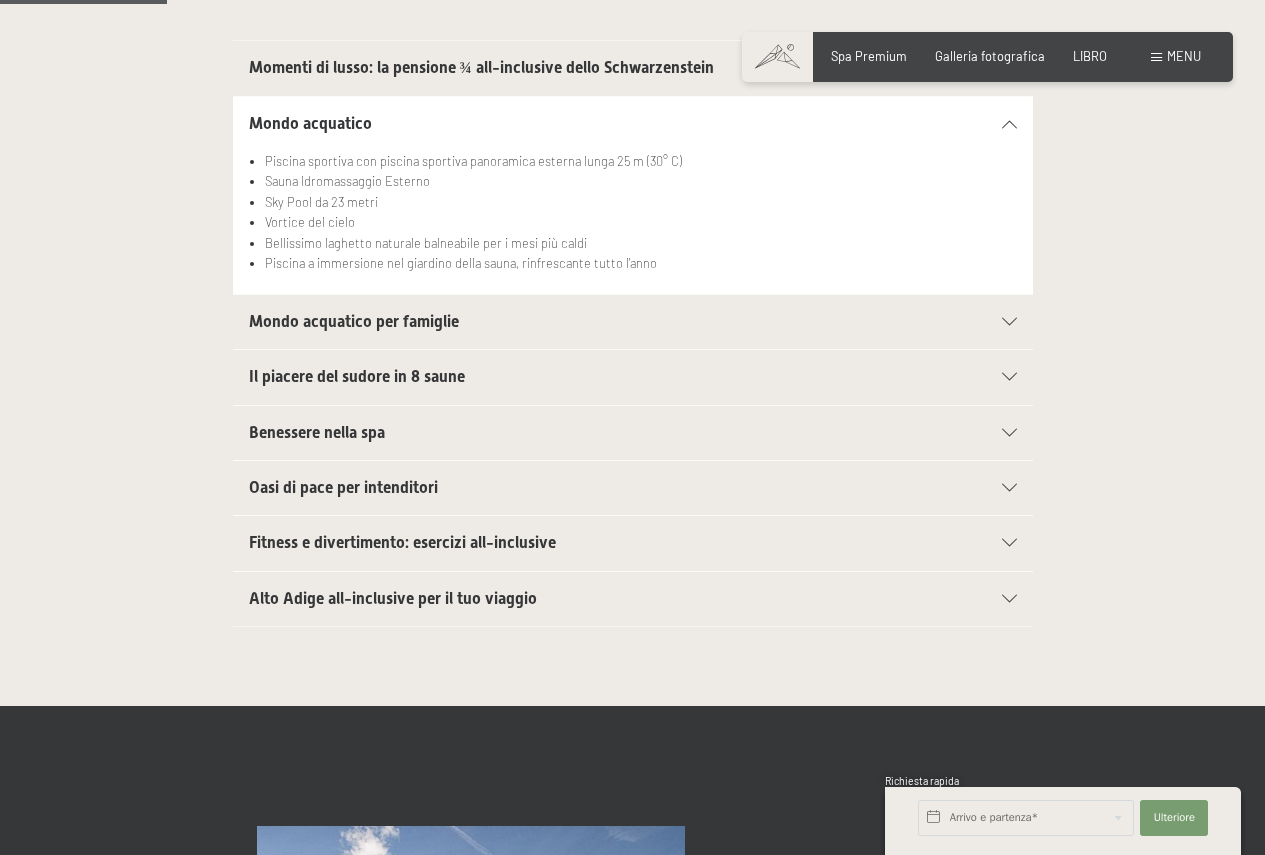 scroll, scrollTop: 500, scrollLeft: 0, axis: vertical 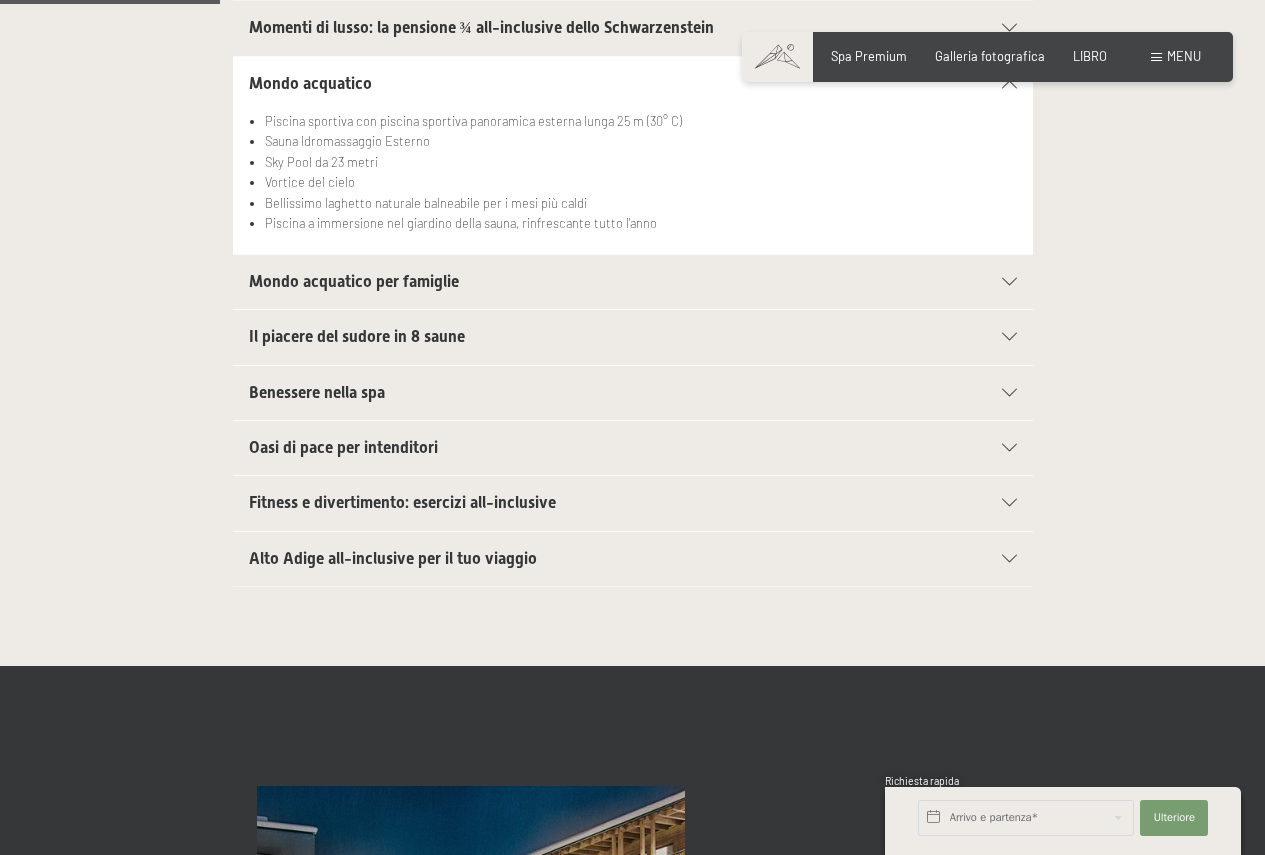 click on "Mondo acquatico per famiglie" at bounding box center (633, 282) 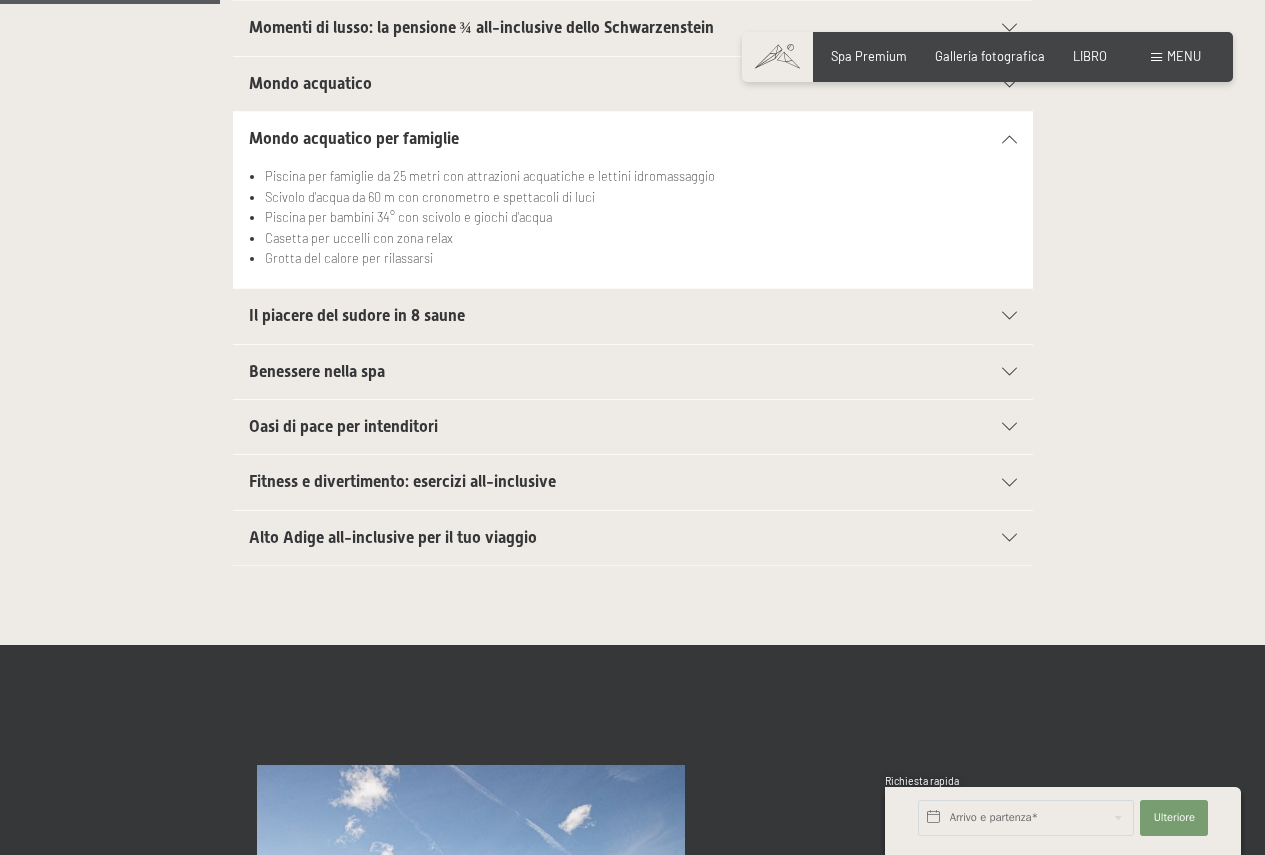 click on "Benessere nella spa" at bounding box center (317, 371) 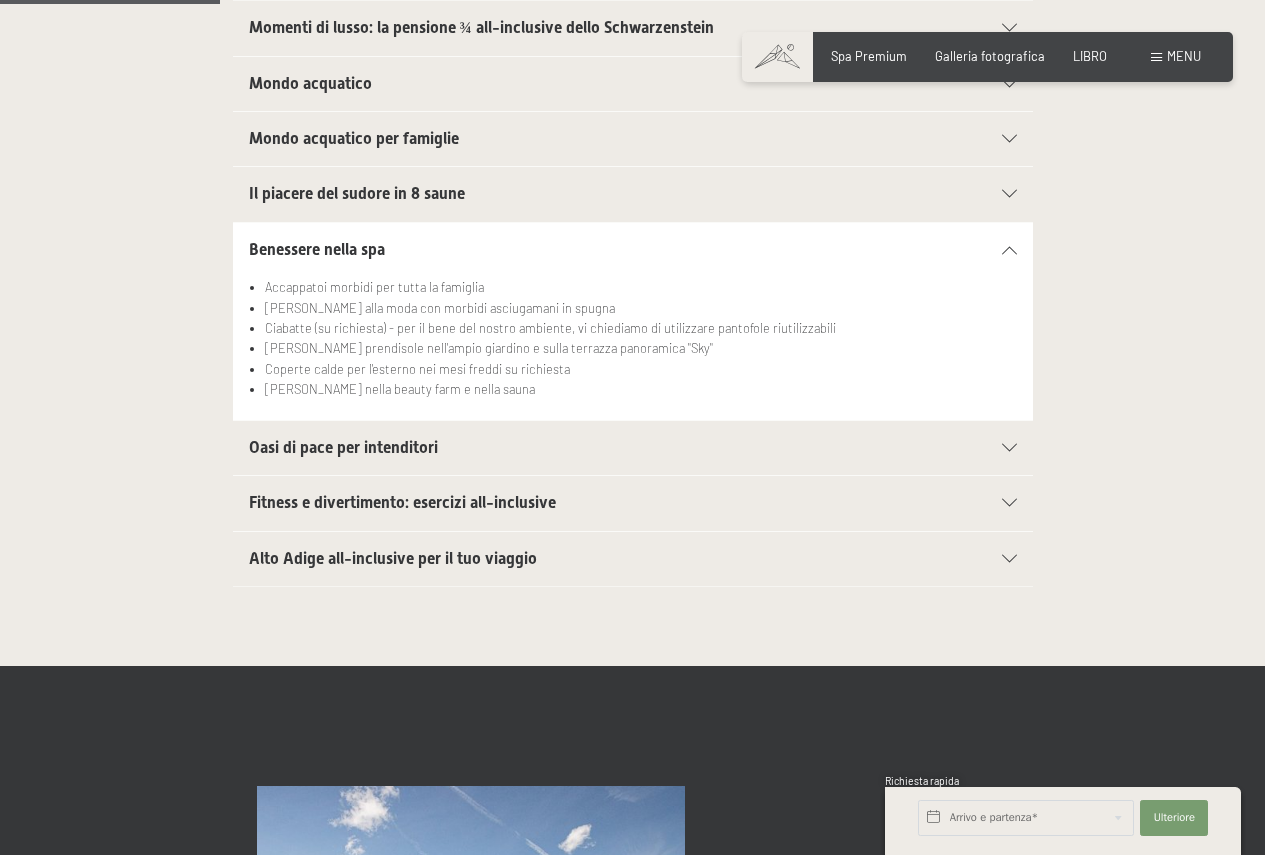 click on "Oasi di pace per intenditori" at bounding box center (343, 447) 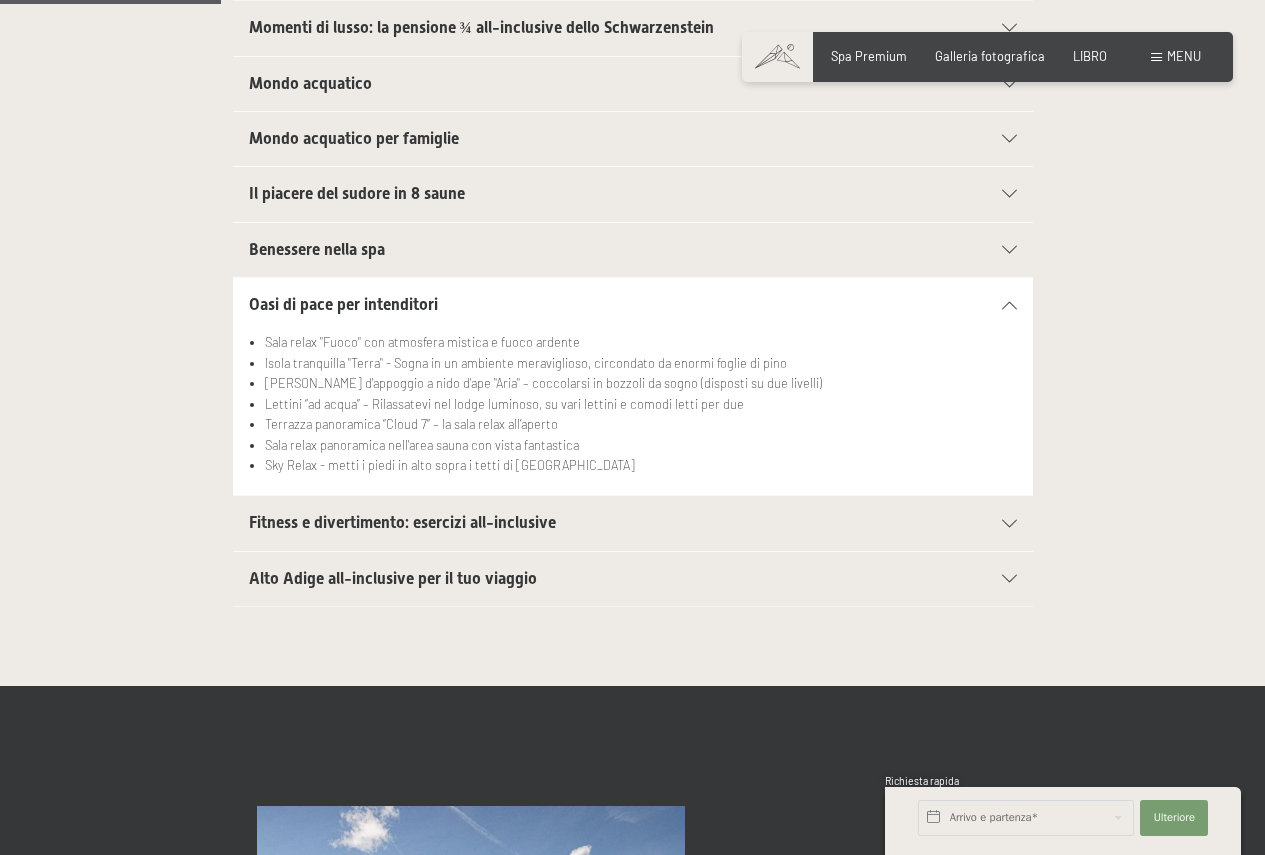 scroll, scrollTop: 600, scrollLeft: 0, axis: vertical 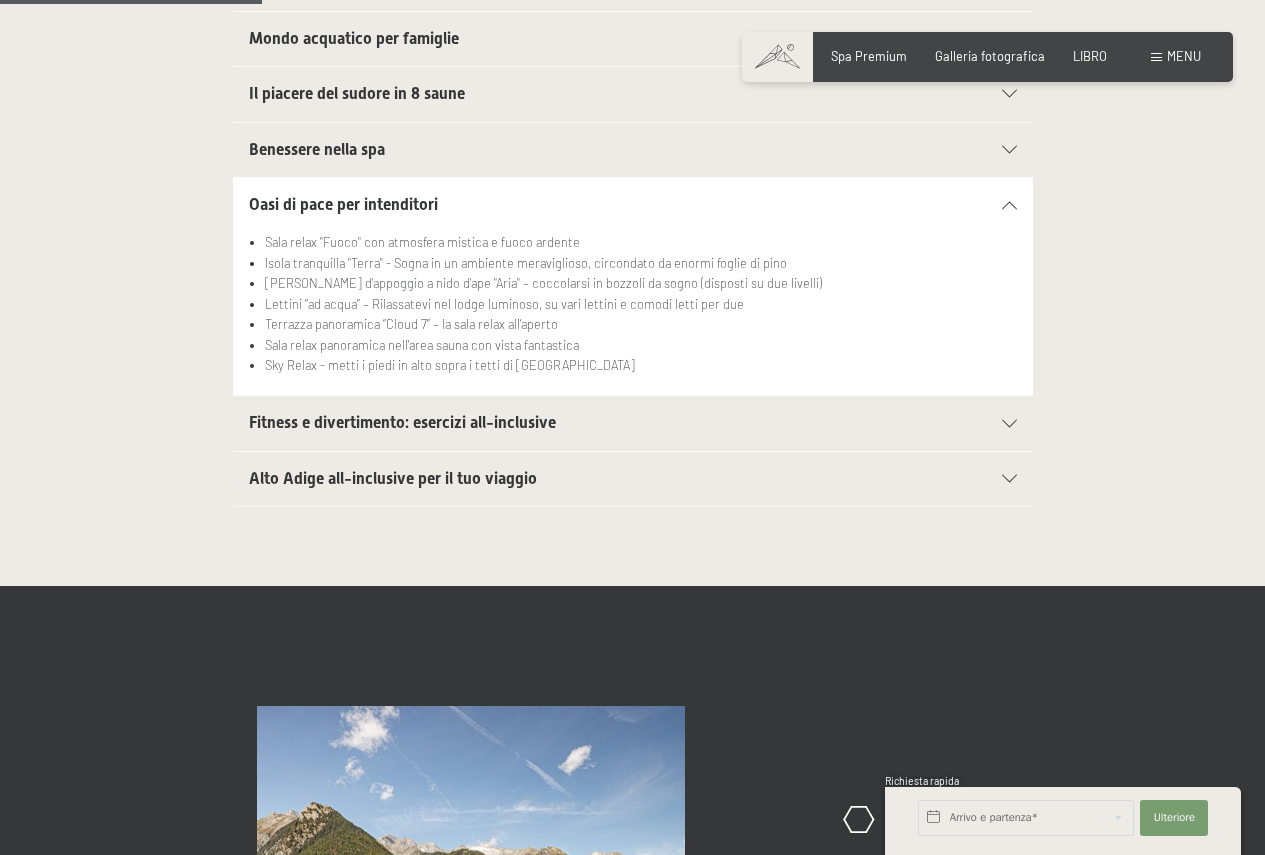 click on "Fitness e divertimento: esercizi all-inclusive" at bounding box center [402, 422] 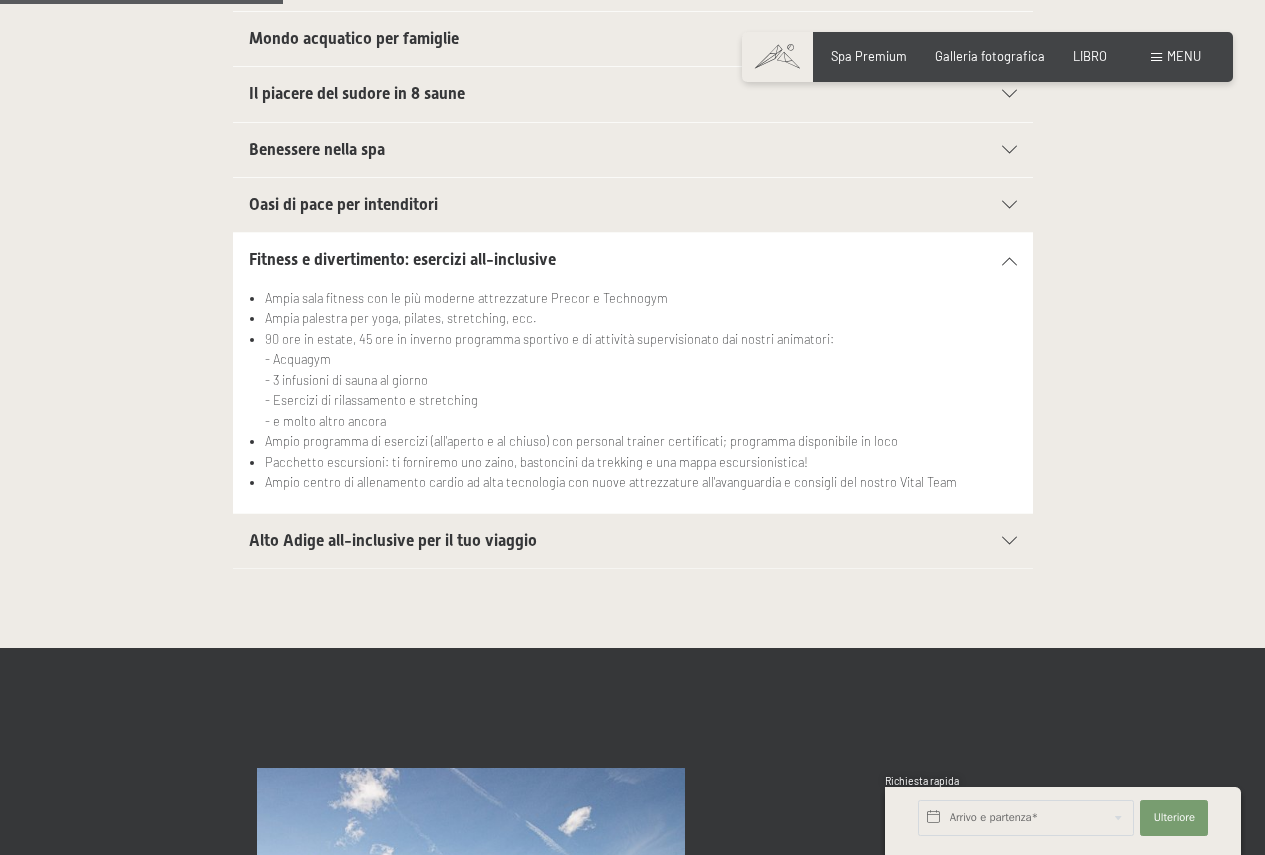 scroll, scrollTop: 800, scrollLeft: 0, axis: vertical 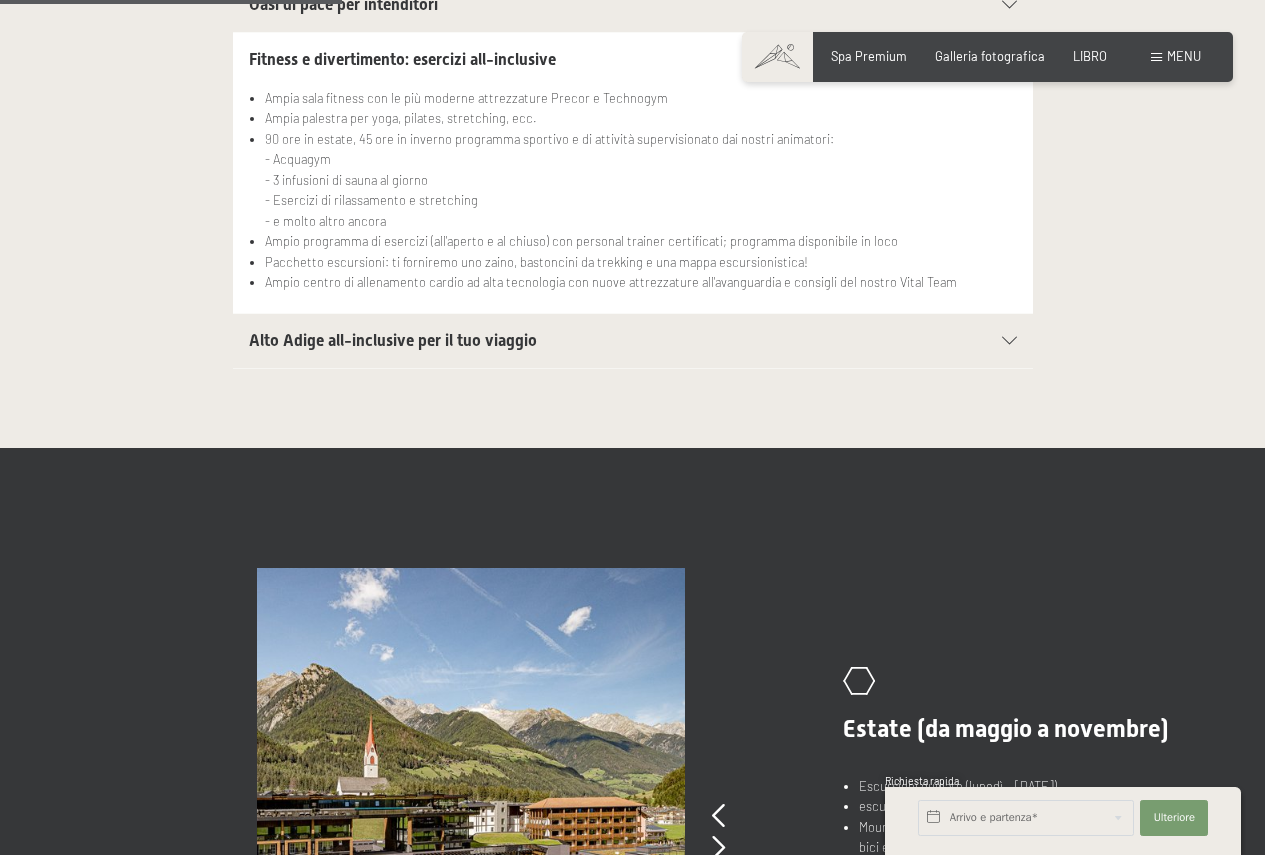 click on "Alto Adige all-inclusive per il tuo viaggio" at bounding box center [393, 340] 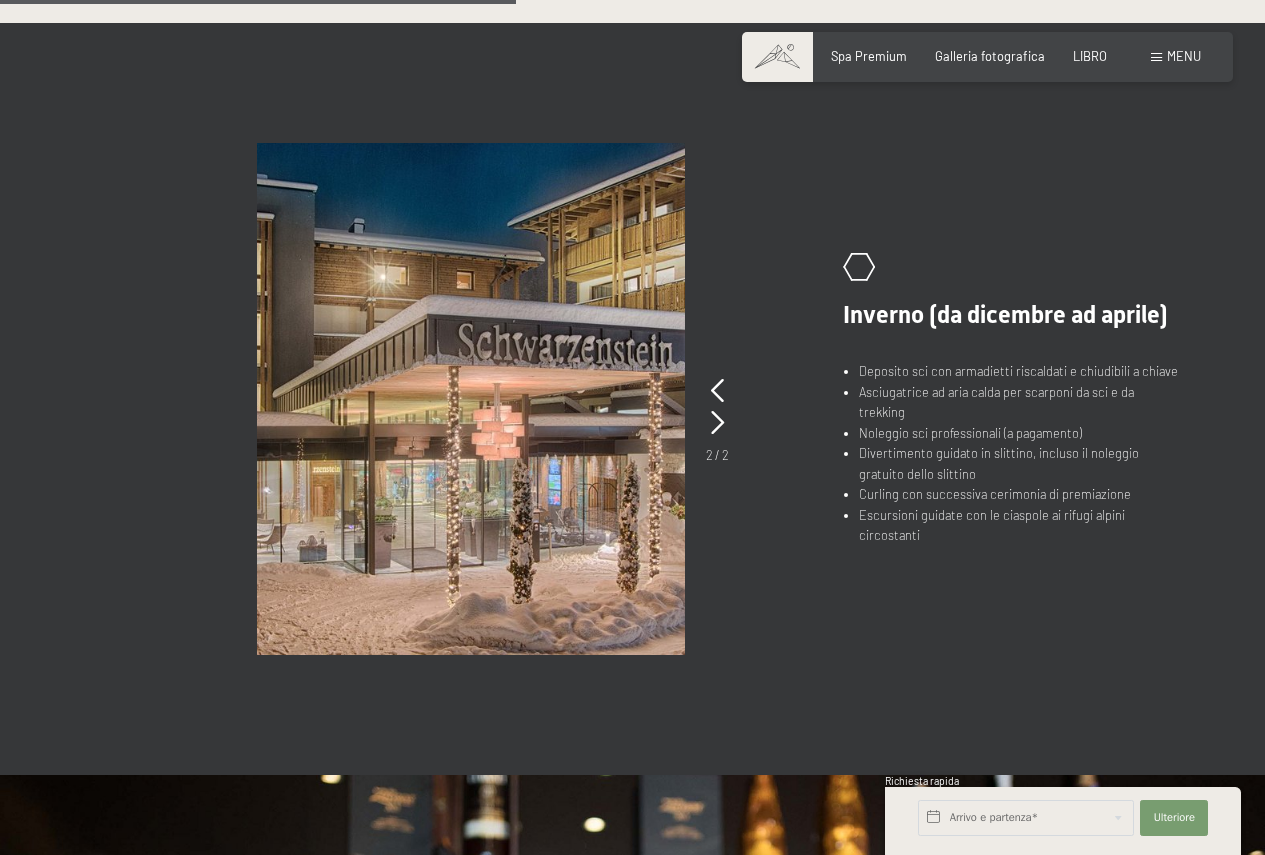 scroll, scrollTop: 1100, scrollLeft: 0, axis: vertical 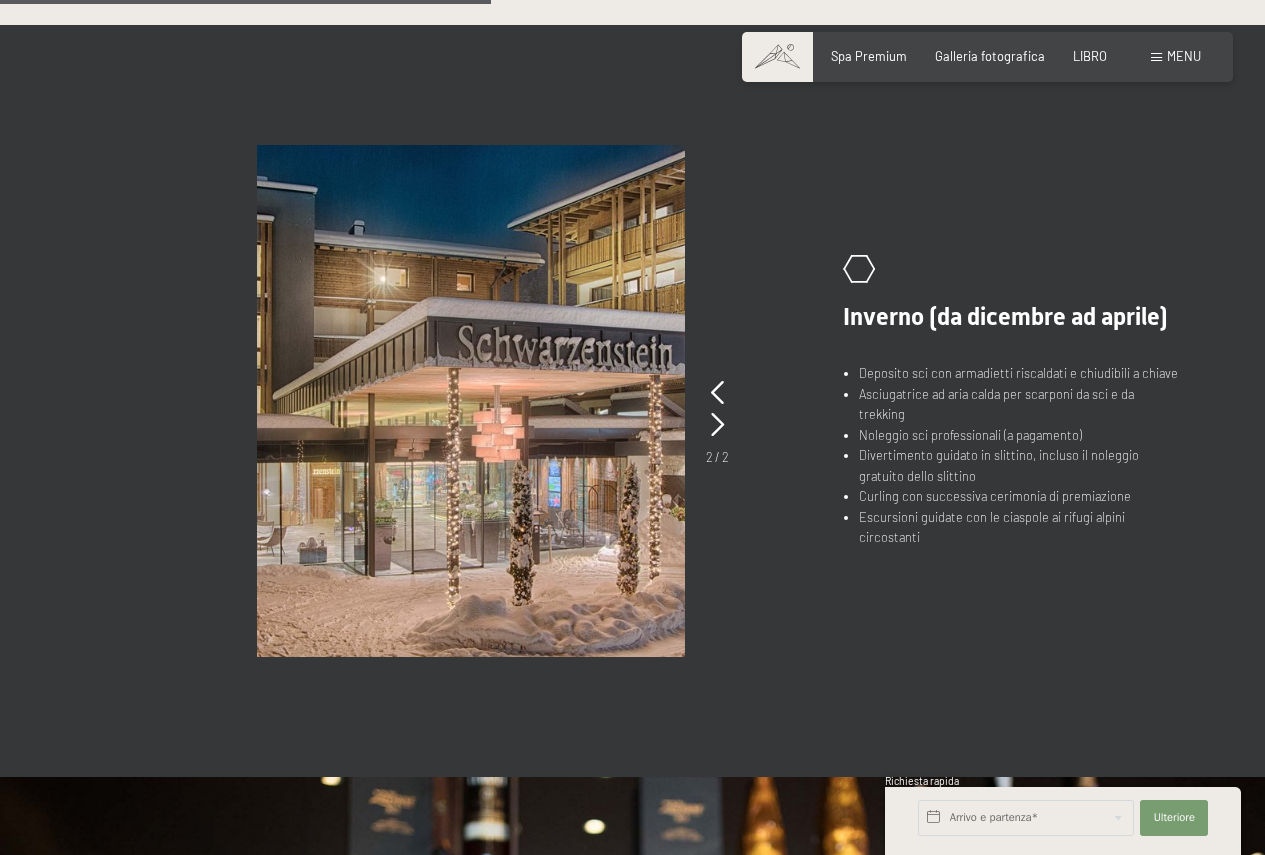 click on "2   /    2" at bounding box center (717, 422) 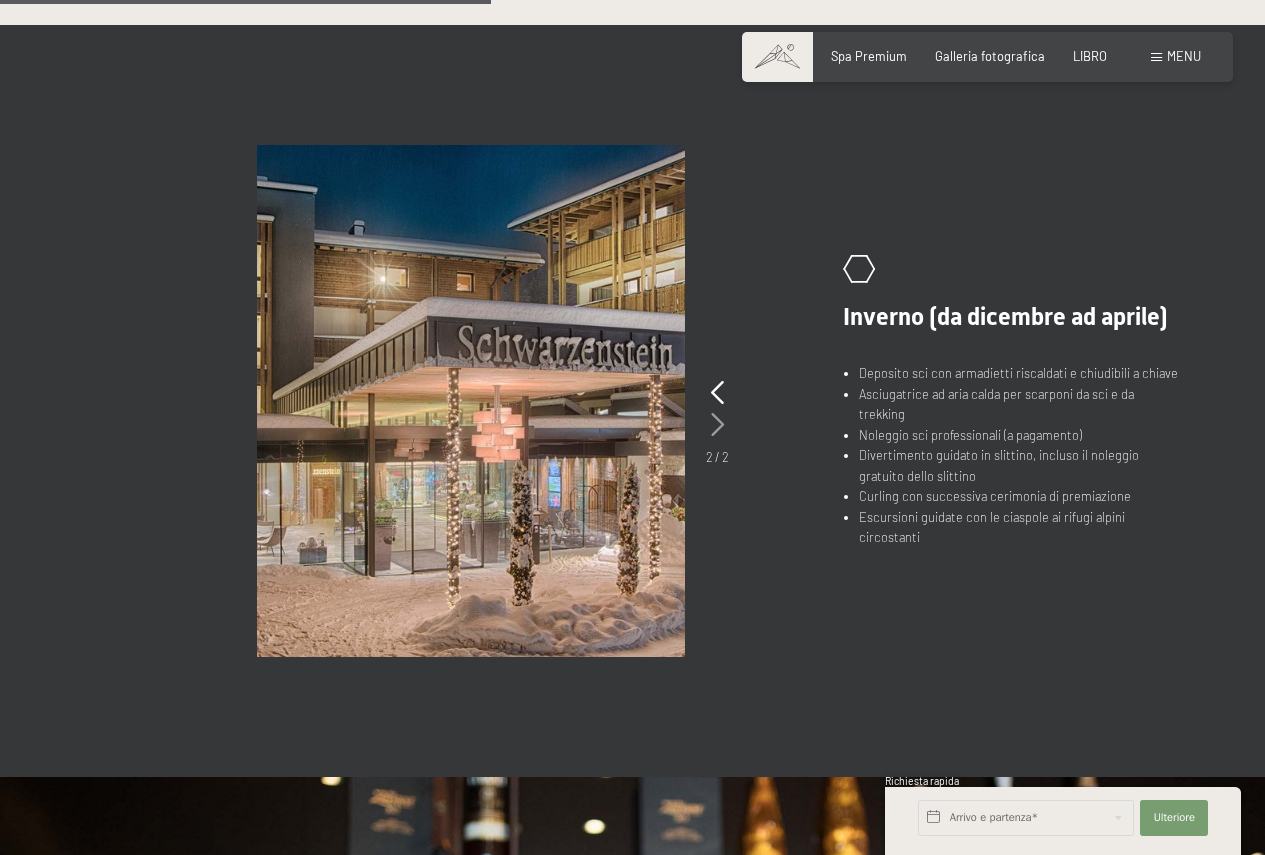 click at bounding box center (717, 425) 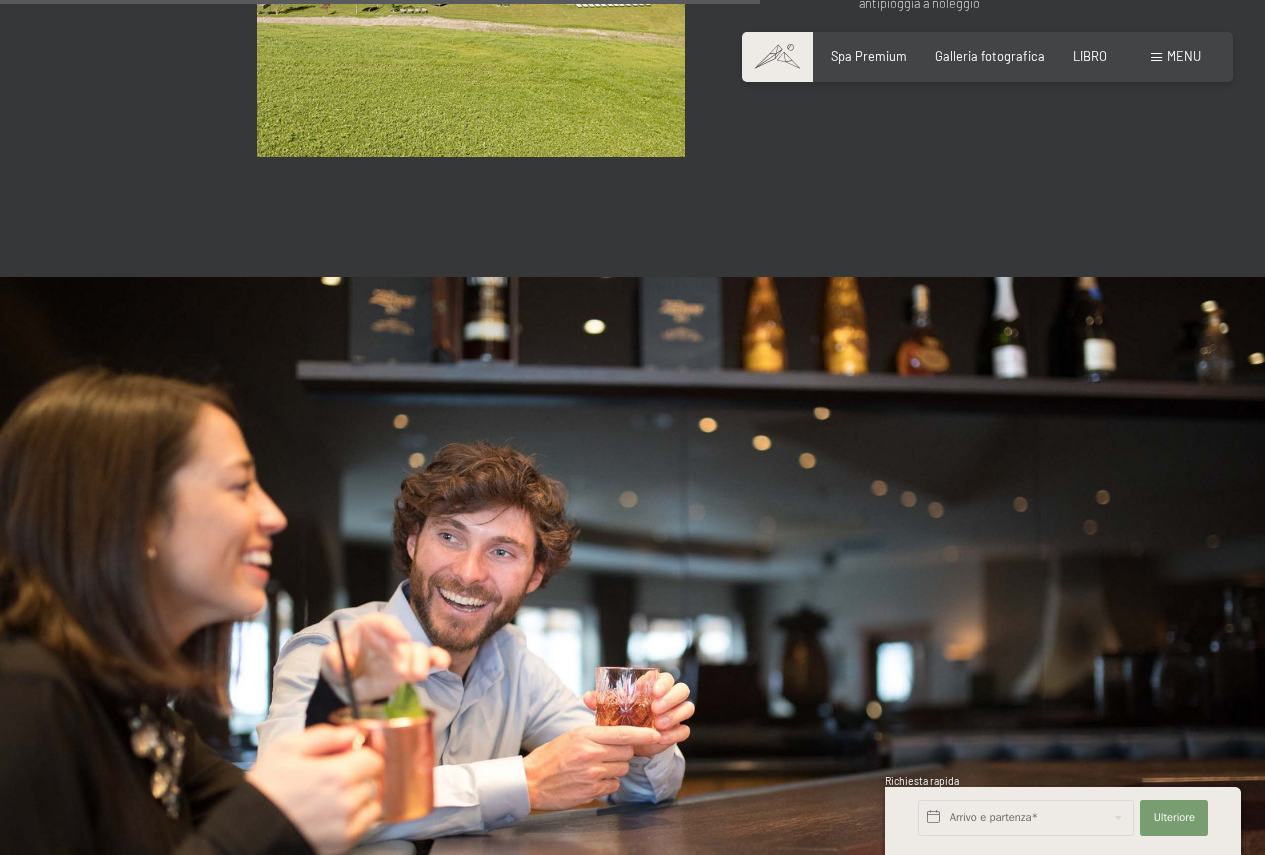 scroll, scrollTop: 1900, scrollLeft: 0, axis: vertical 